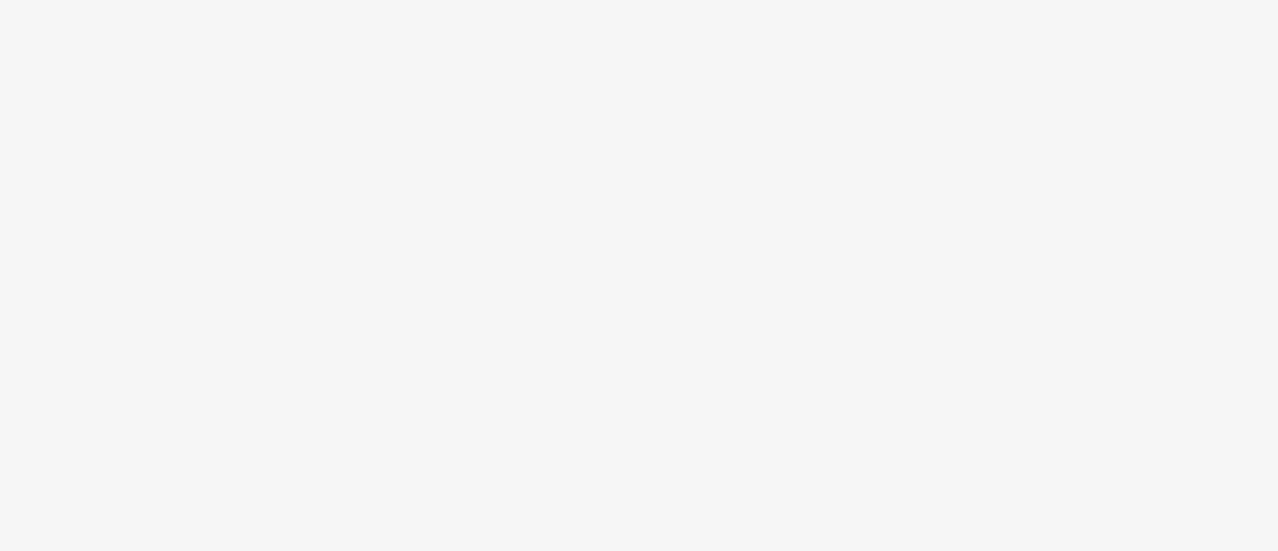 scroll, scrollTop: 0, scrollLeft: 0, axis: both 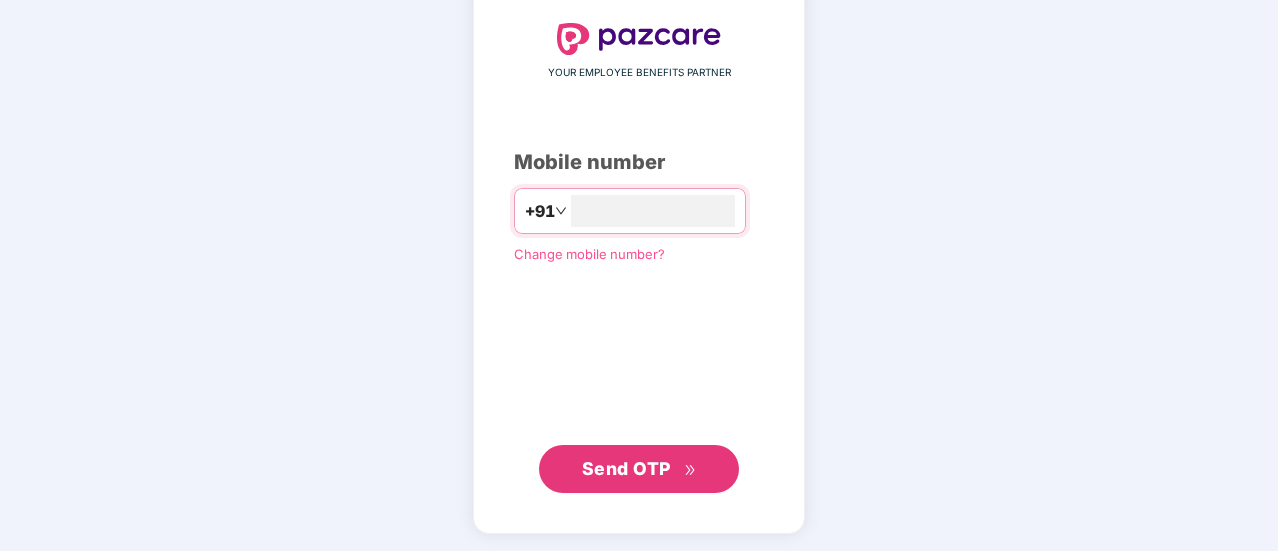 type on "**********" 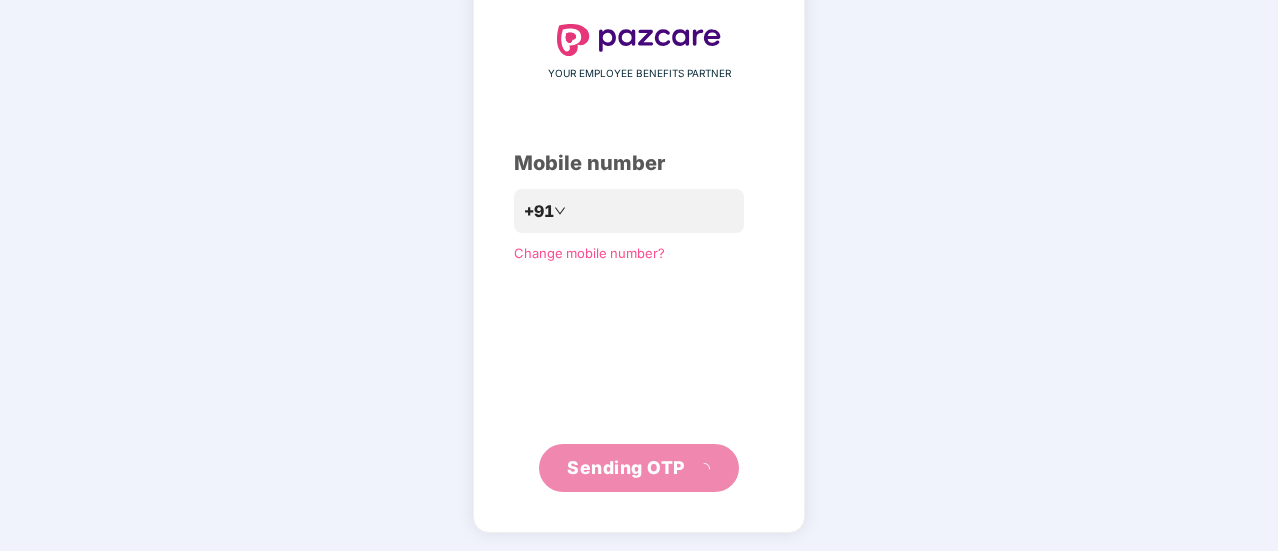 scroll, scrollTop: 100, scrollLeft: 0, axis: vertical 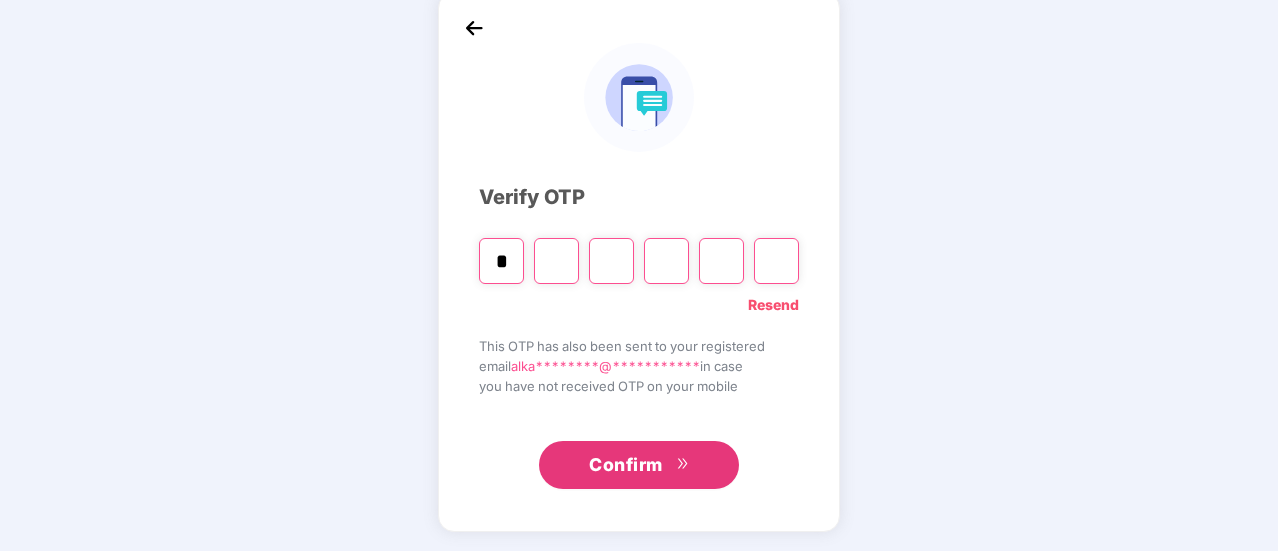 type on "*" 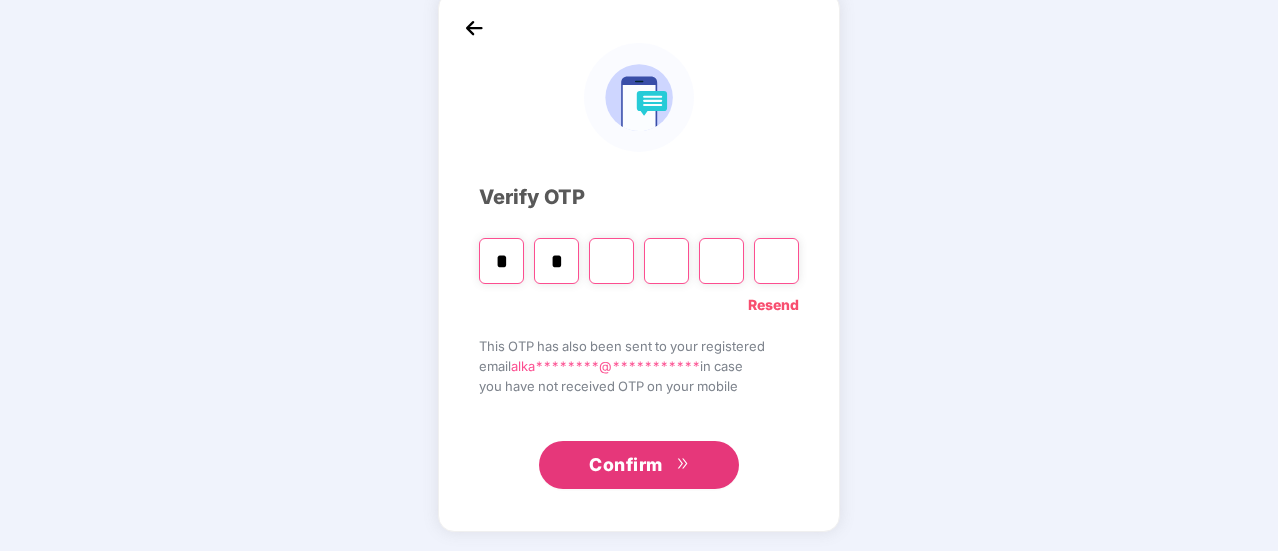type on "*" 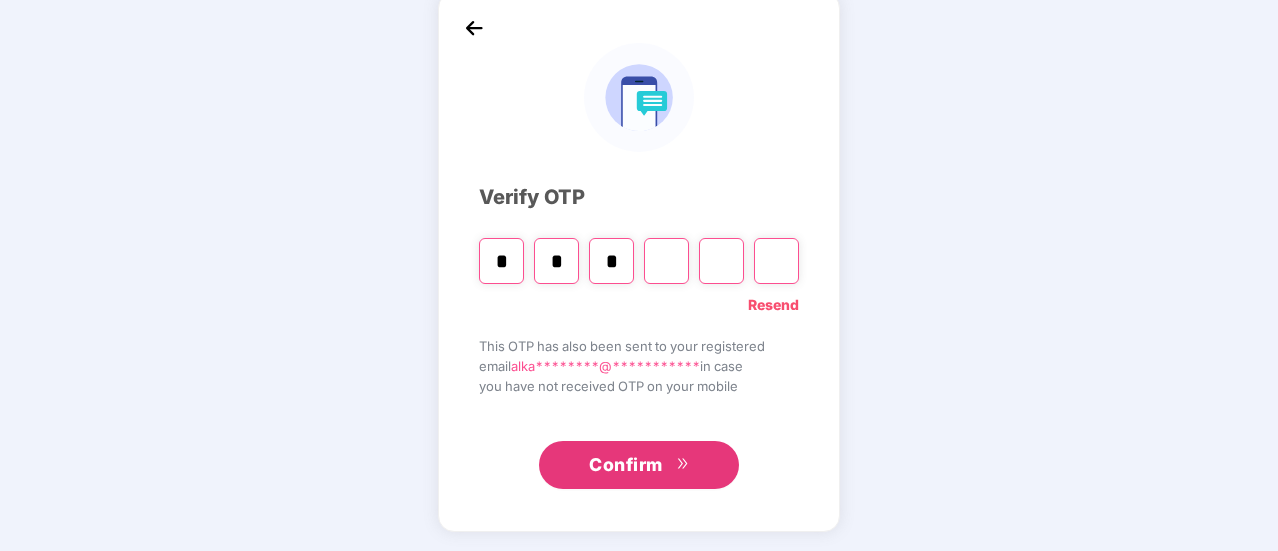 type on "*" 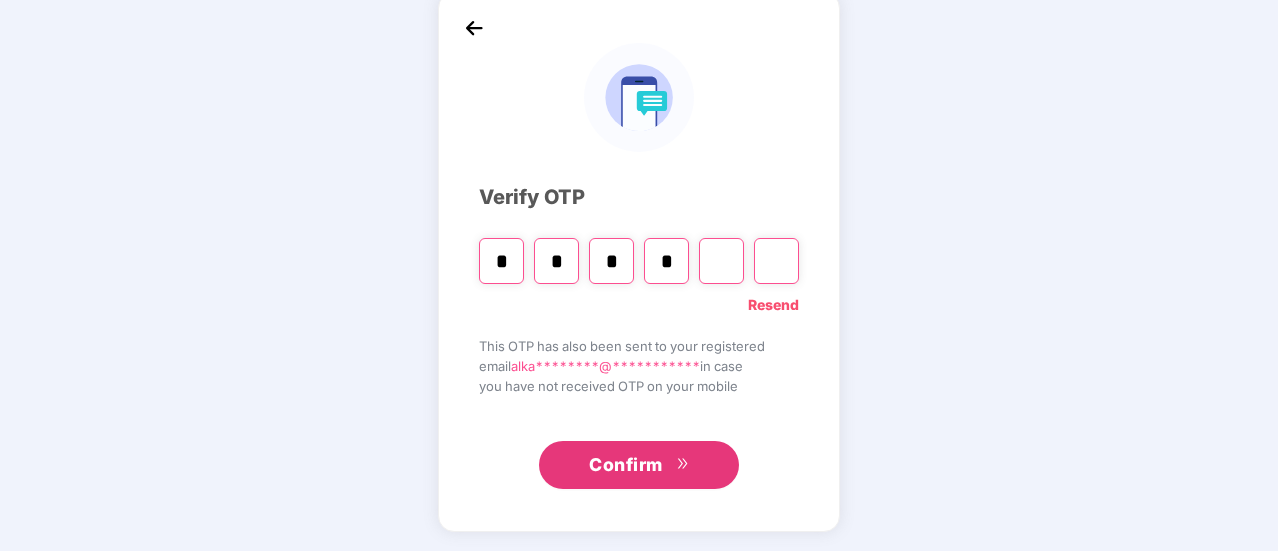 type on "*" 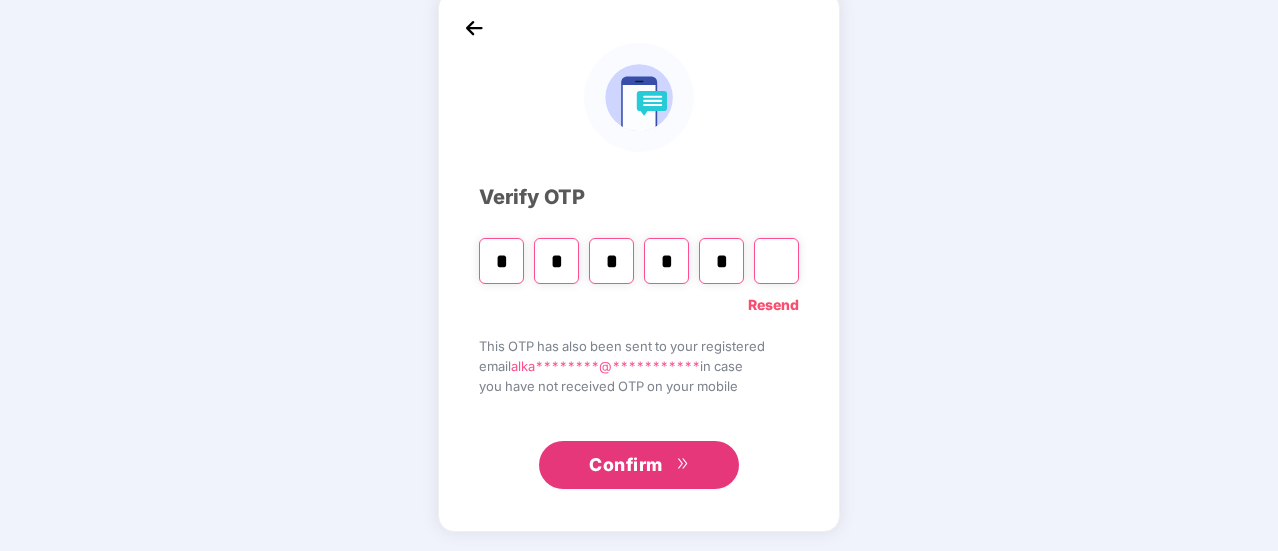 type on "*" 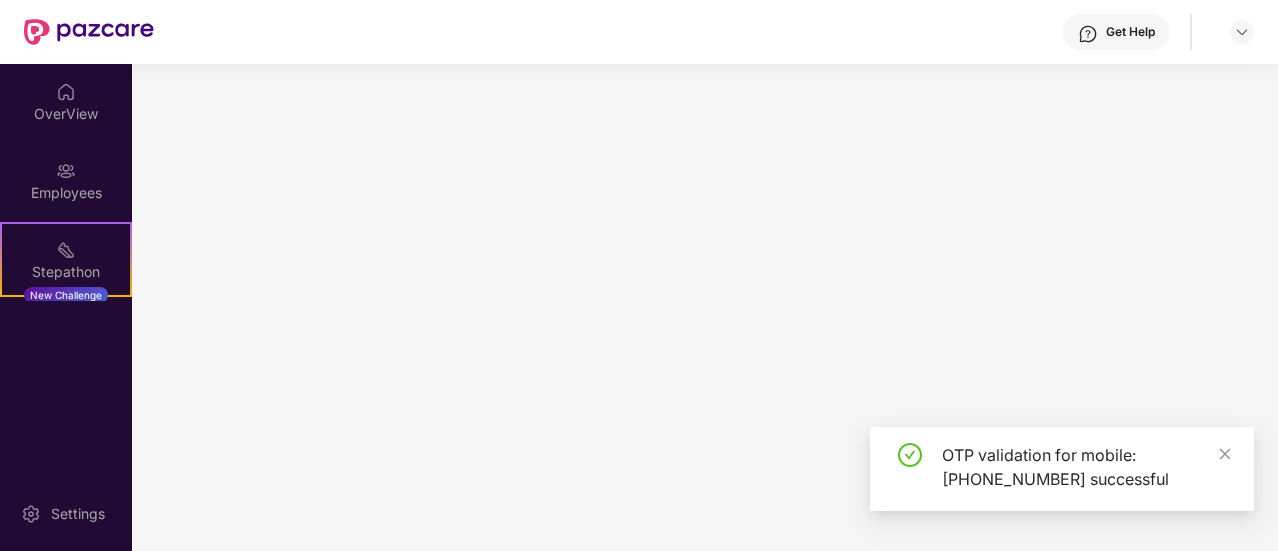 scroll, scrollTop: 0, scrollLeft: 0, axis: both 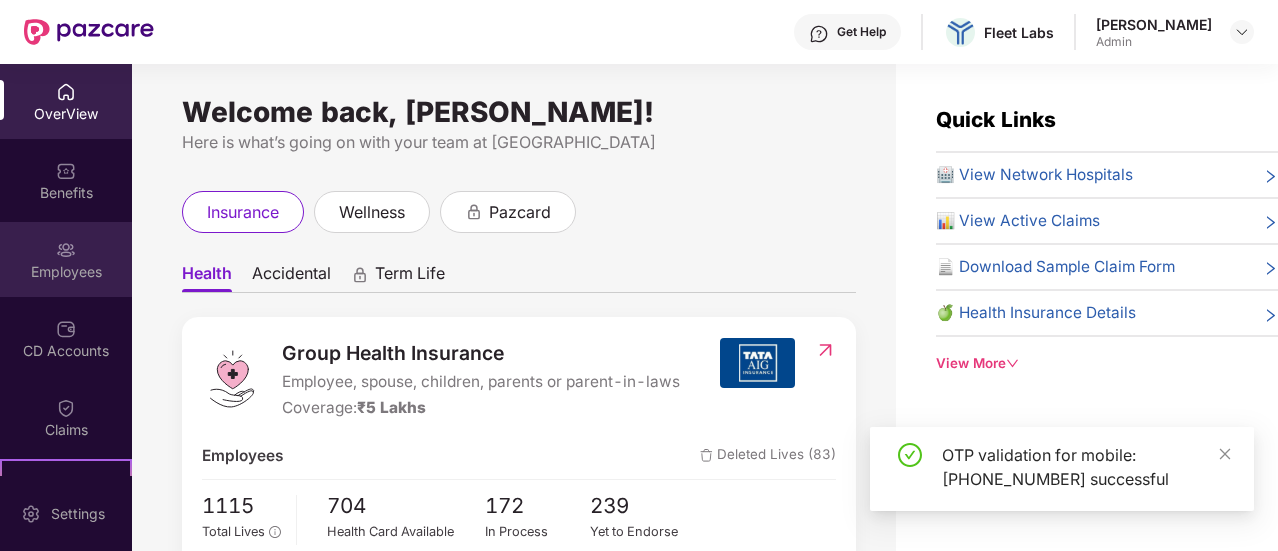 click on "Employees" at bounding box center (66, 272) 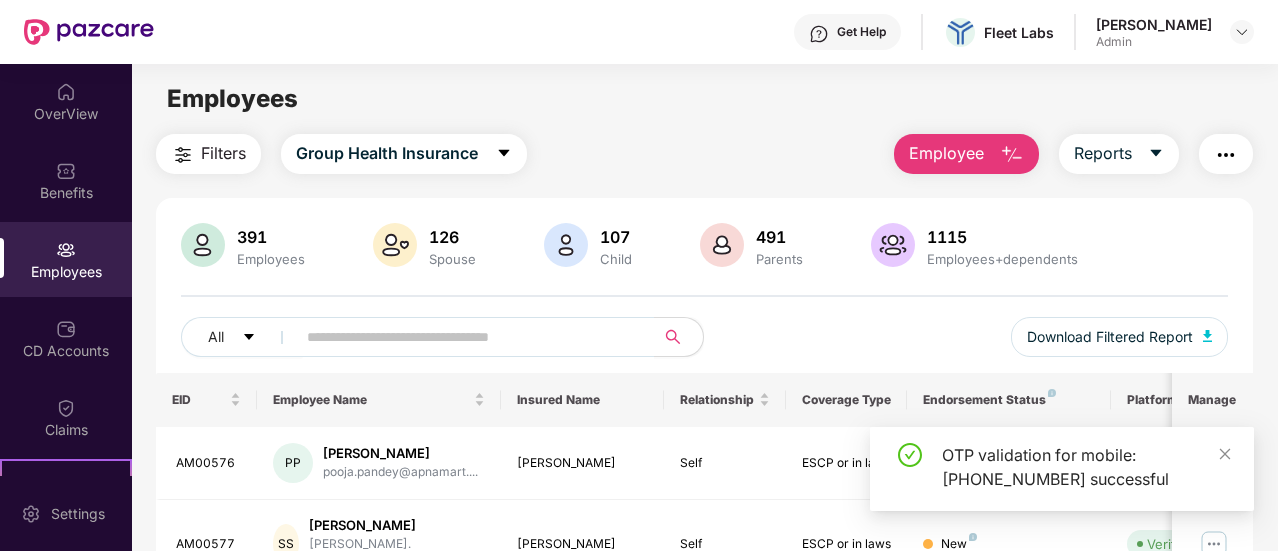 click on "Employee" at bounding box center [946, 153] 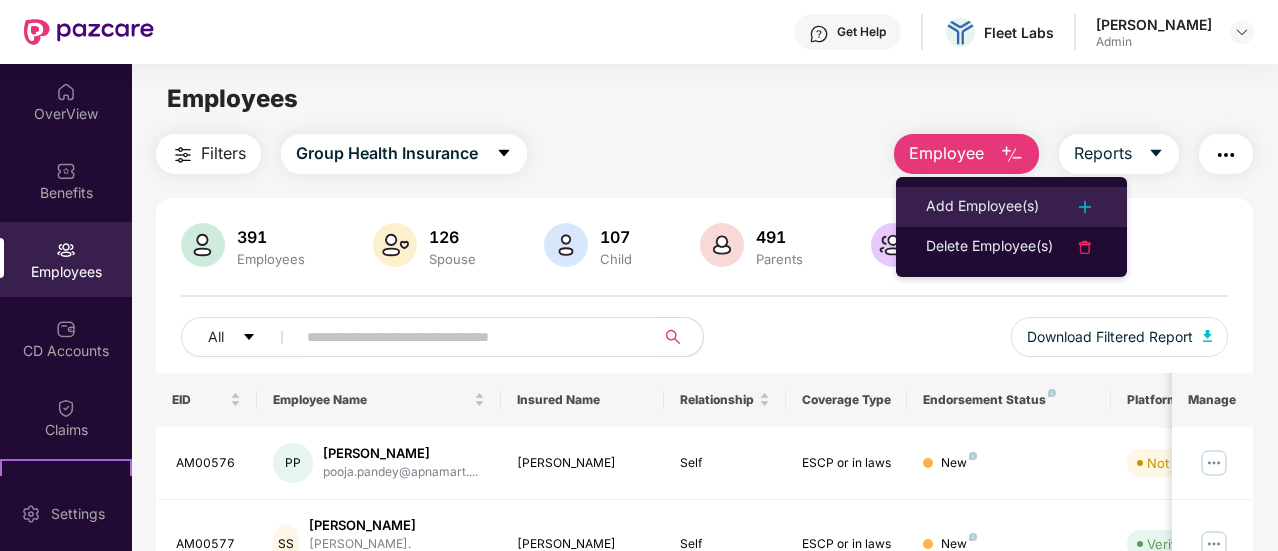 click on "Add Employee(s)" at bounding box center (982, 207) 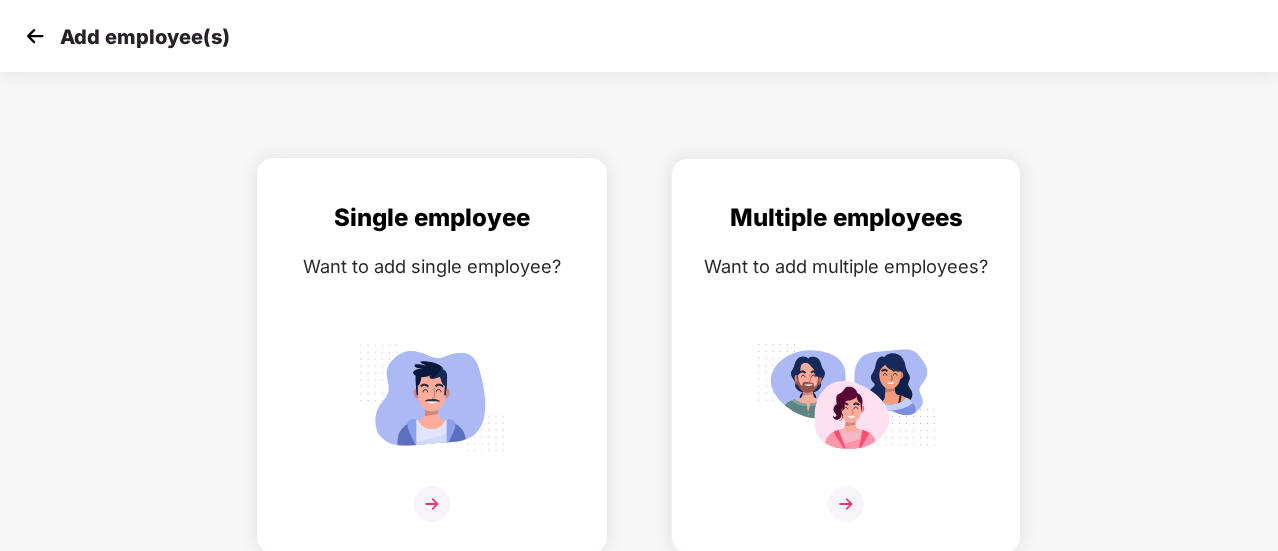 click at bounding box center (432, 504) 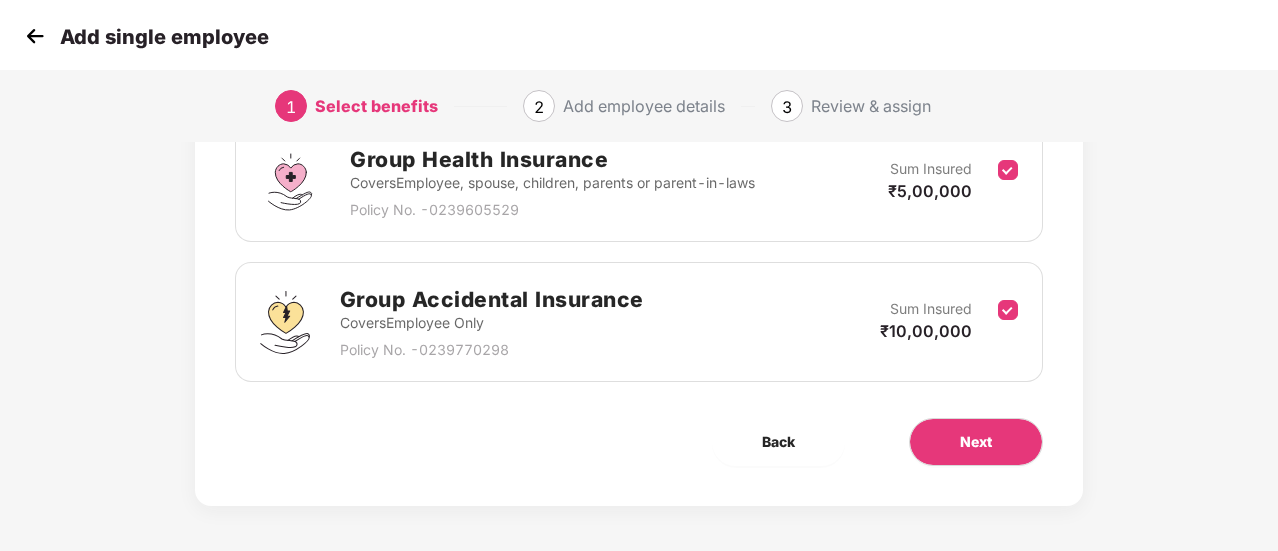 scroll, scrollTop: 326, scrollLeft: 0, axis: vertical 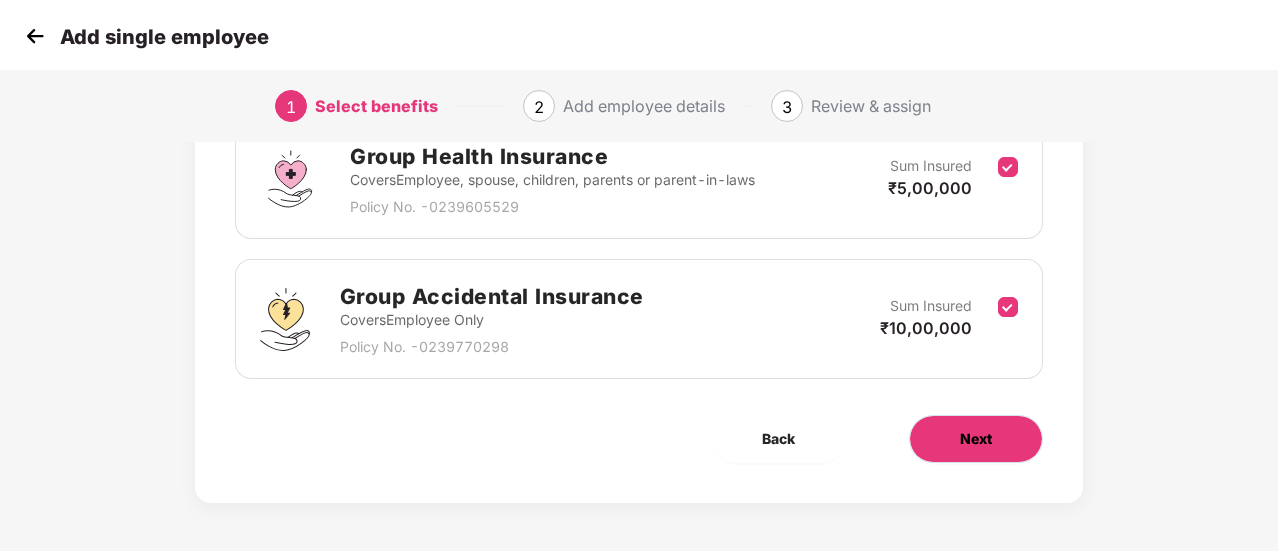 click on "Next" at bounding box center (976, 439) 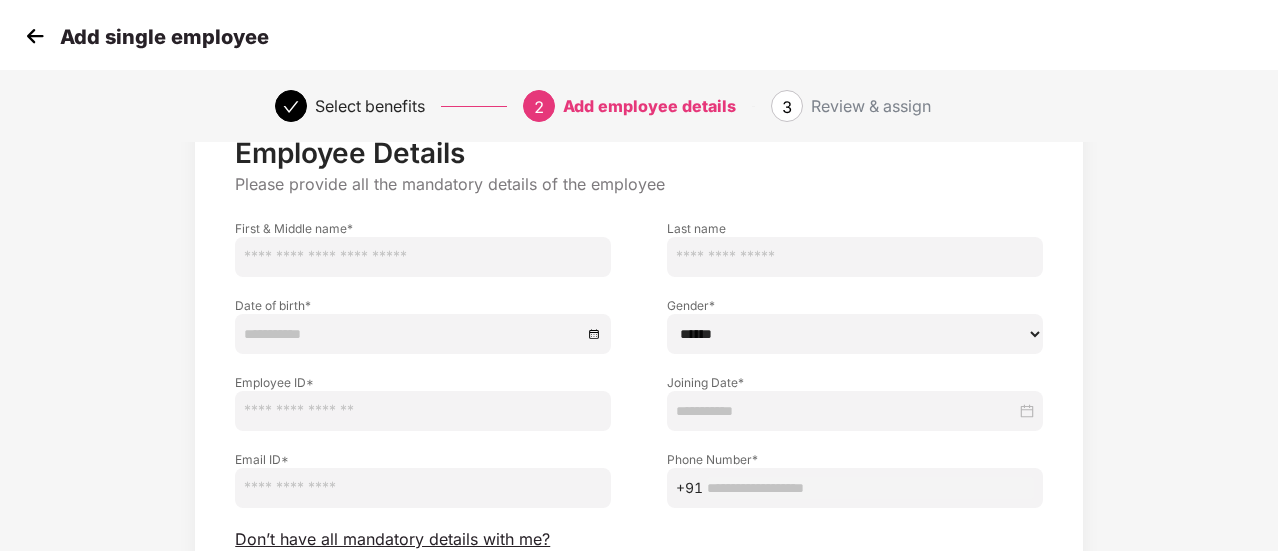 scroll, scrollTop: 100, scrollLeft: 0, axis: vertical 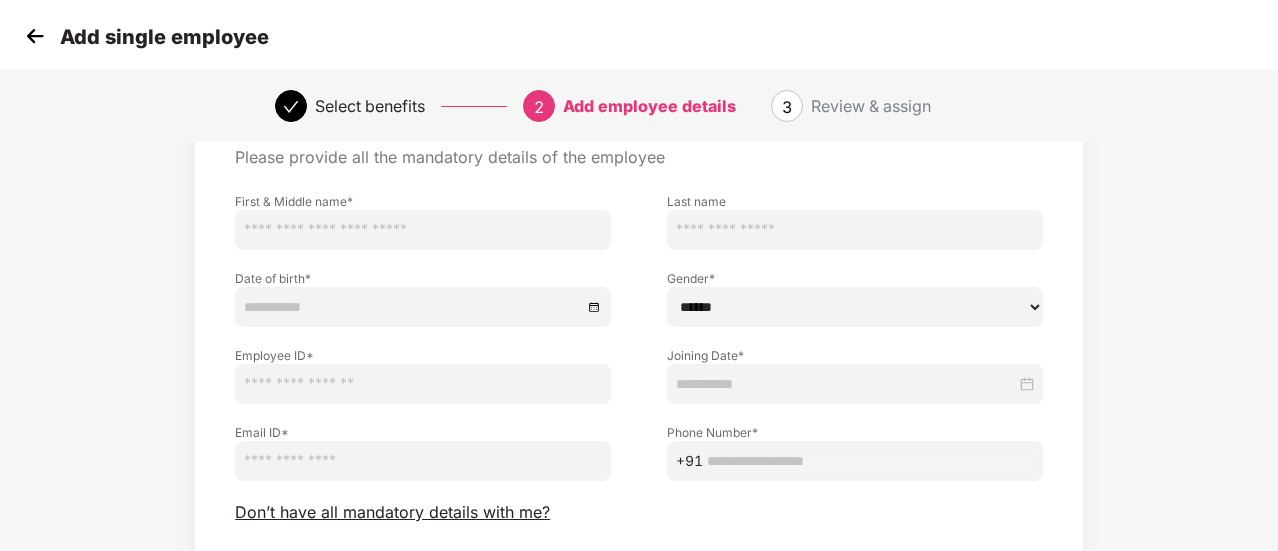 click at bounding box center (423, 230) 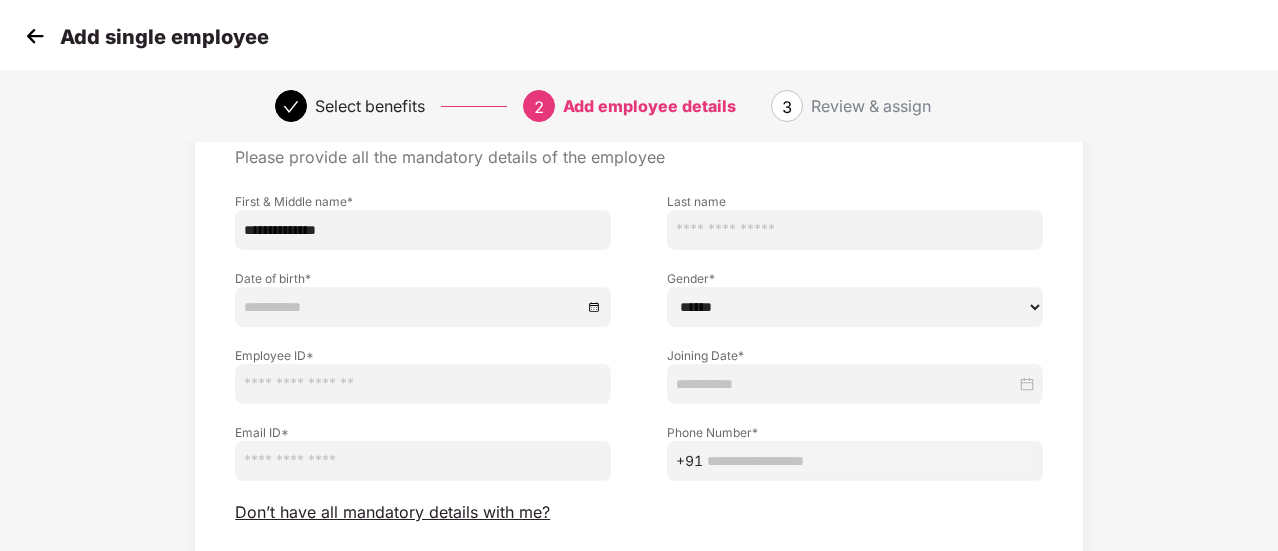 type on "**********" 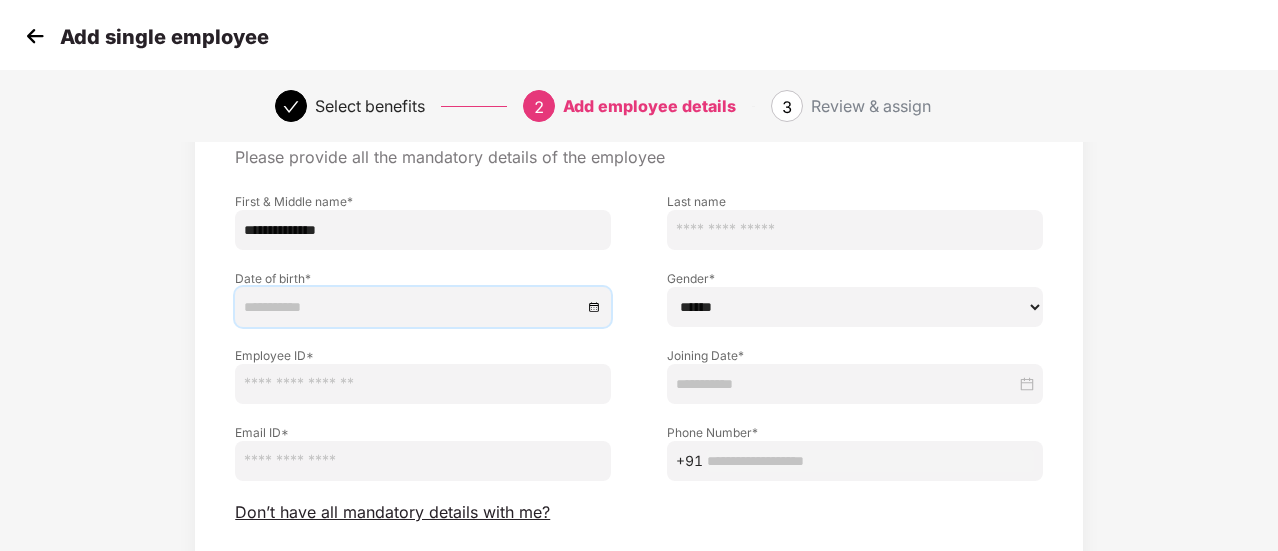 click at bounding box center [413, 307] 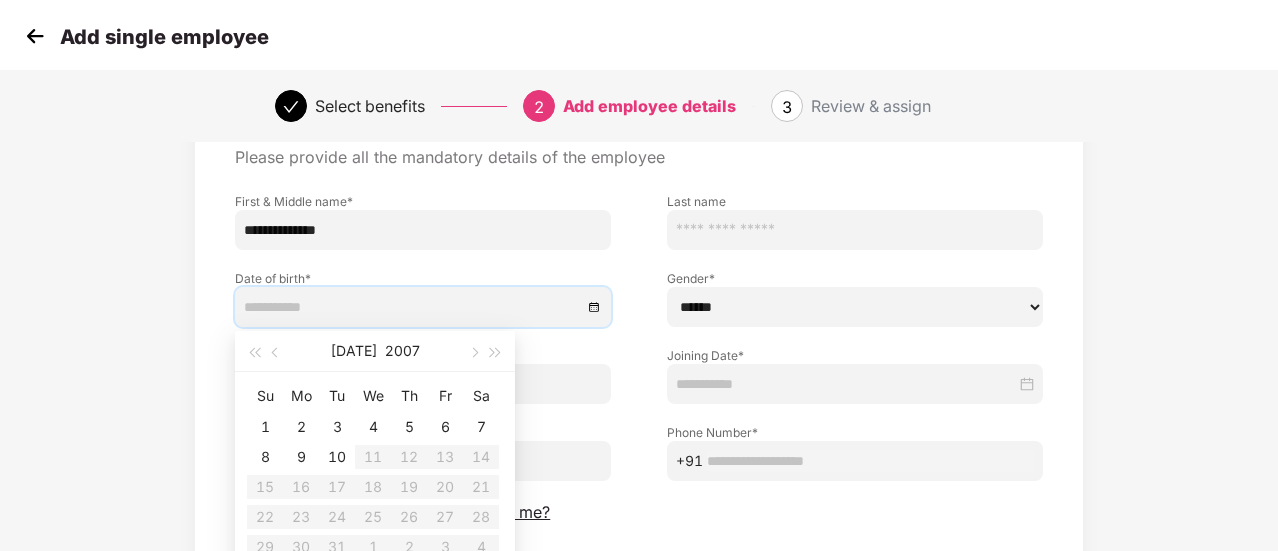 click at bounding box center [423, 307] 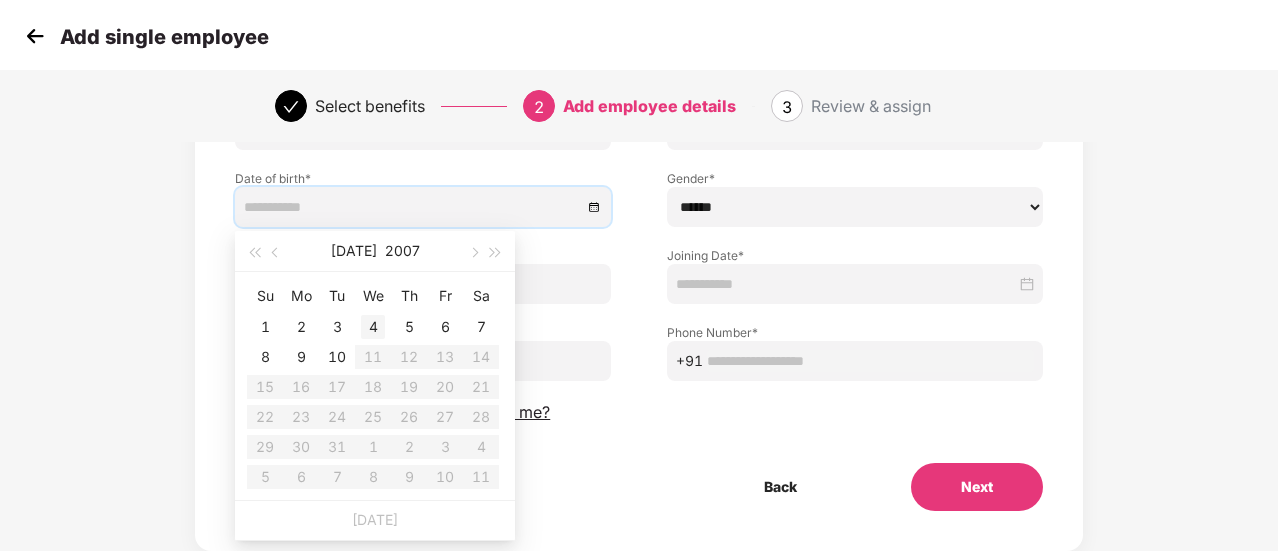 type on "**********" 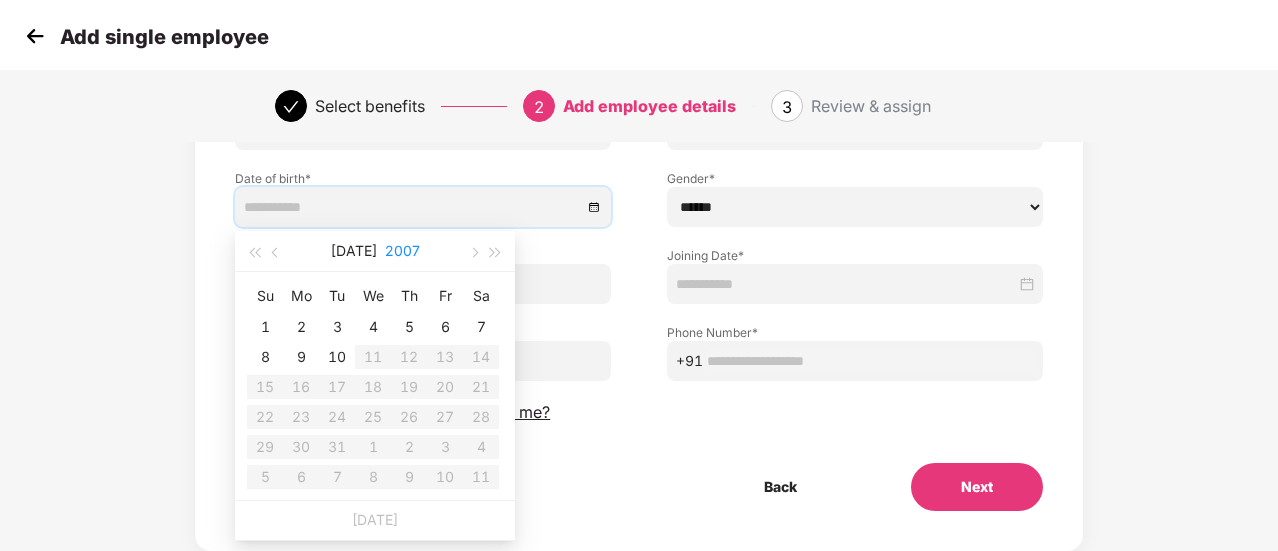 click on "2007" at bounding box center (402, 251) 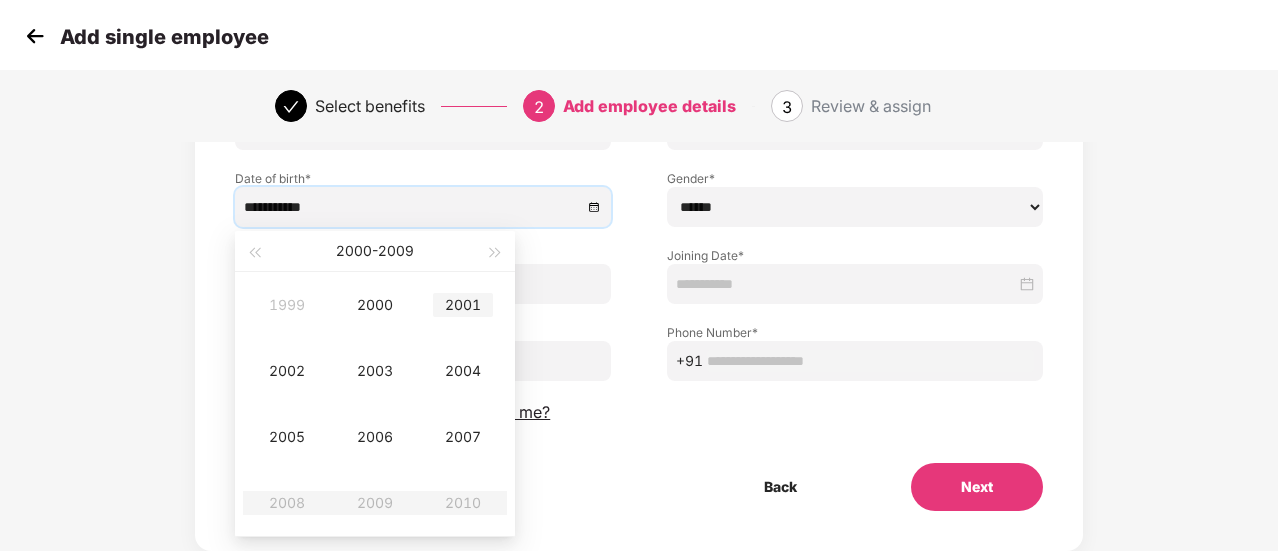 type on "**********" 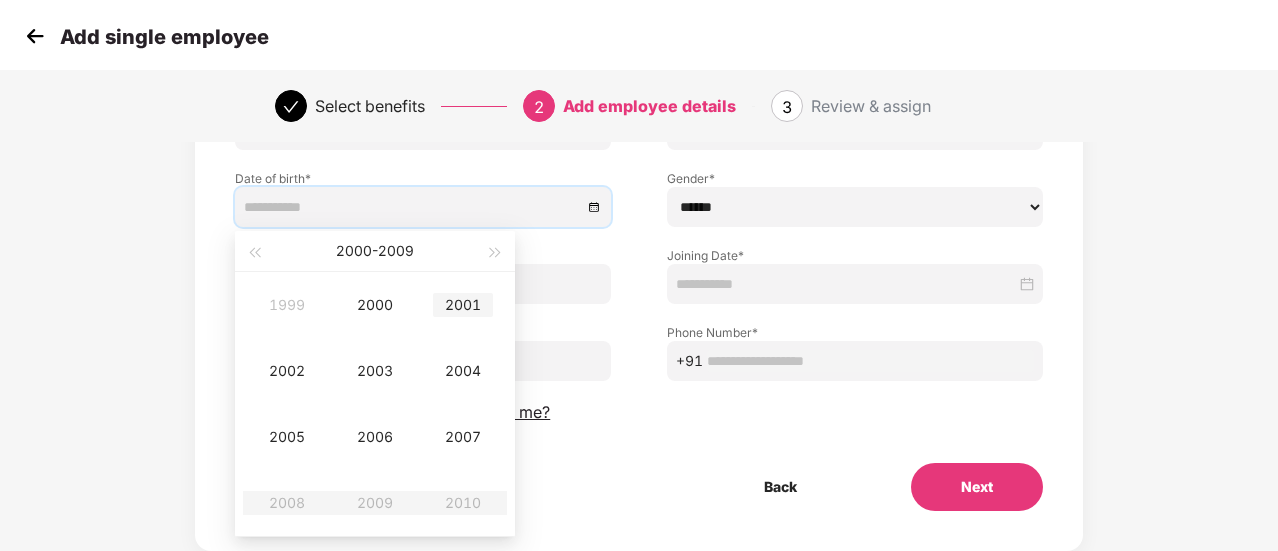 click on "2001" at bounding box center (463, 305) 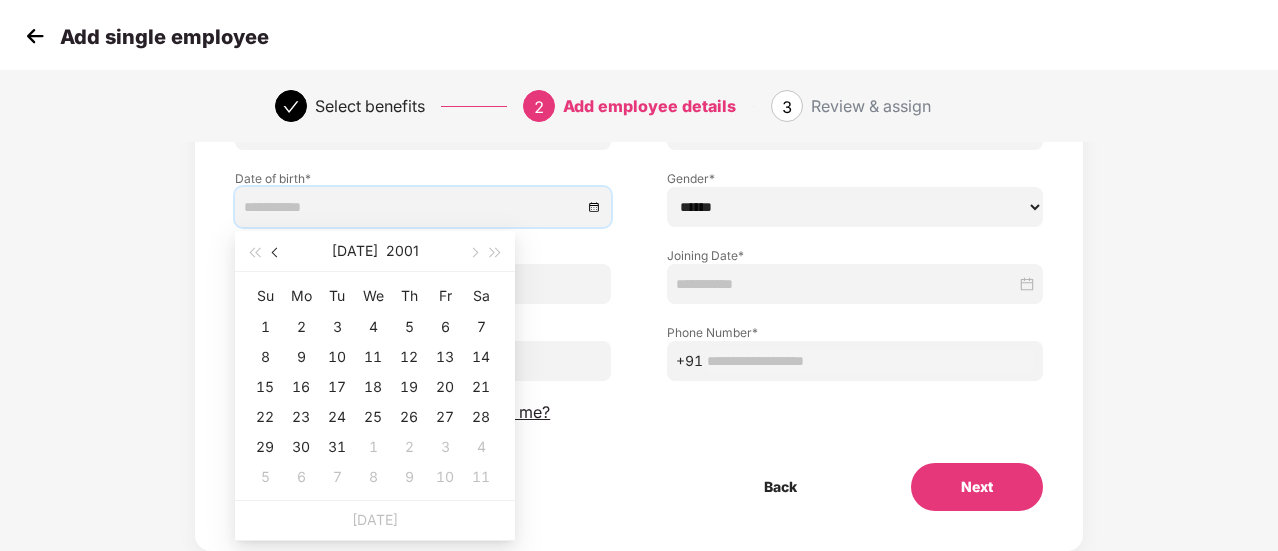 click at bounding box center [277, 253] 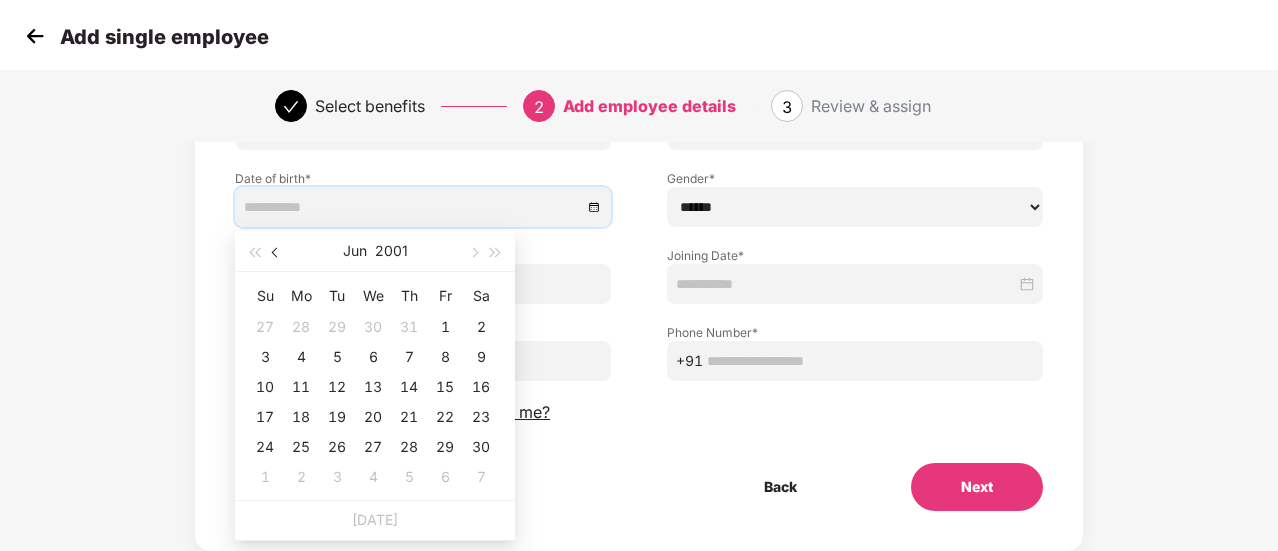 click at bounding box center [277, 253] 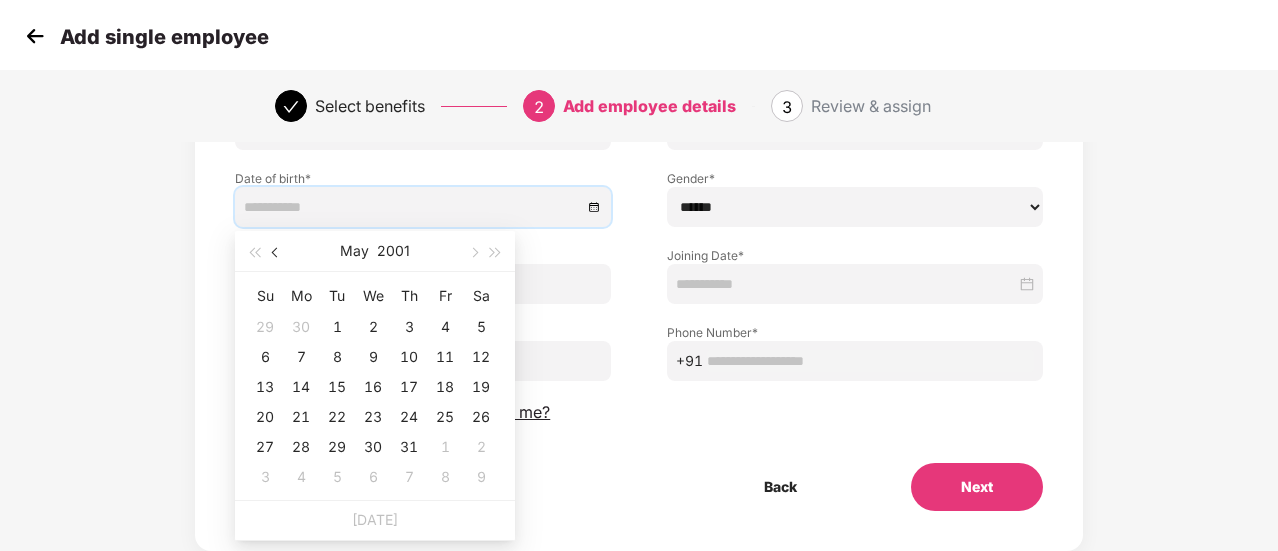 click at bounding box center [277, 253] 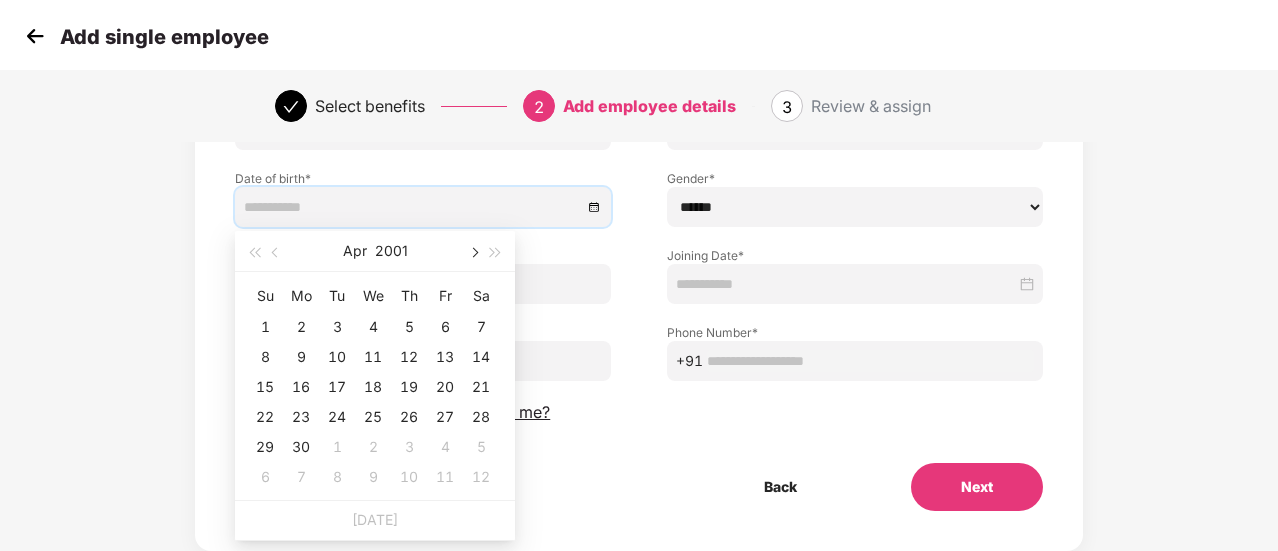 click at bounding box center (473, 253) 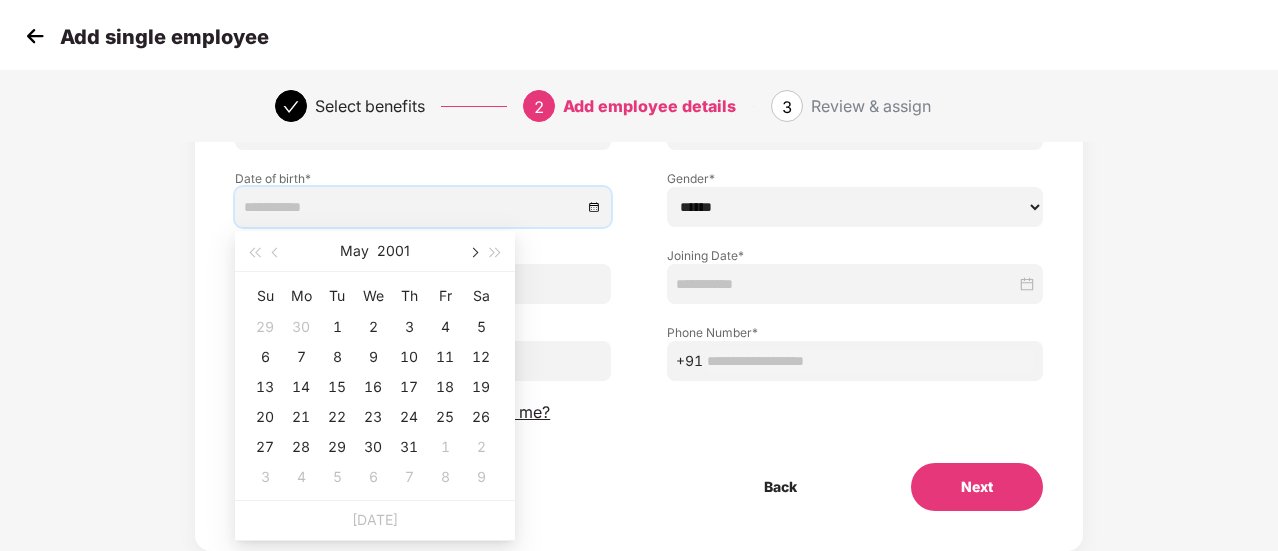 click at bounding box center [473, 253] 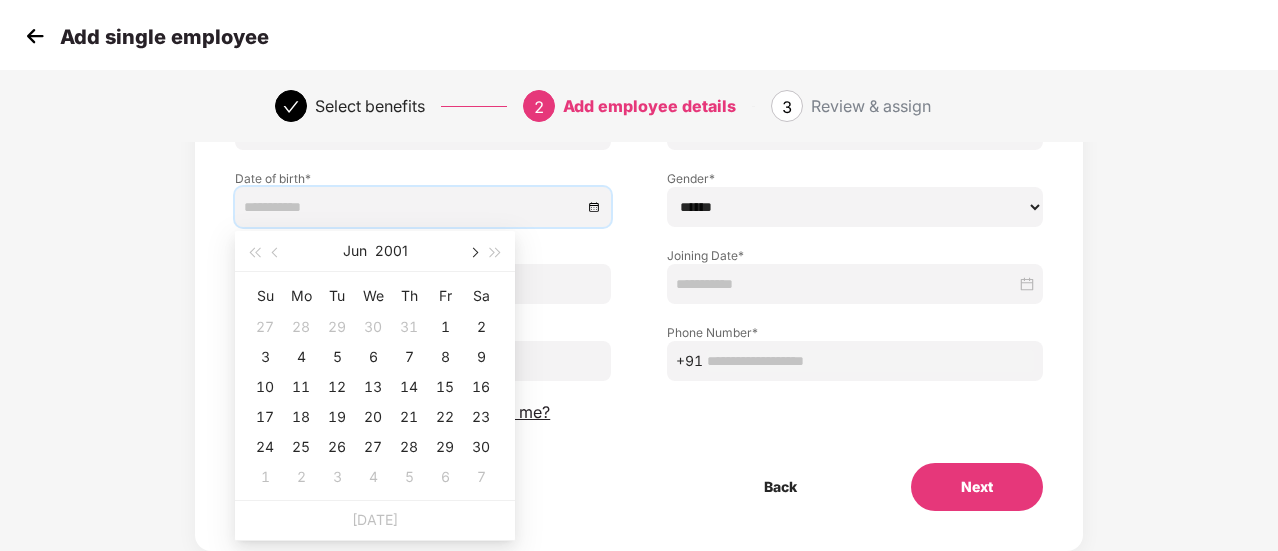 click at bounding box center (473, 253) 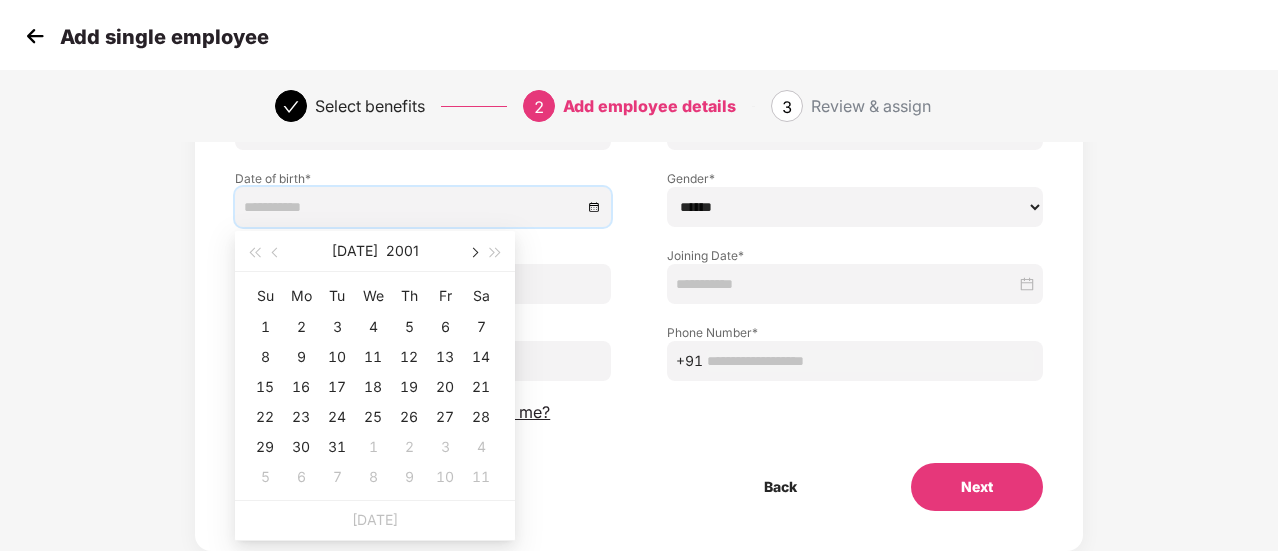 click at bounding box center [473, 253] 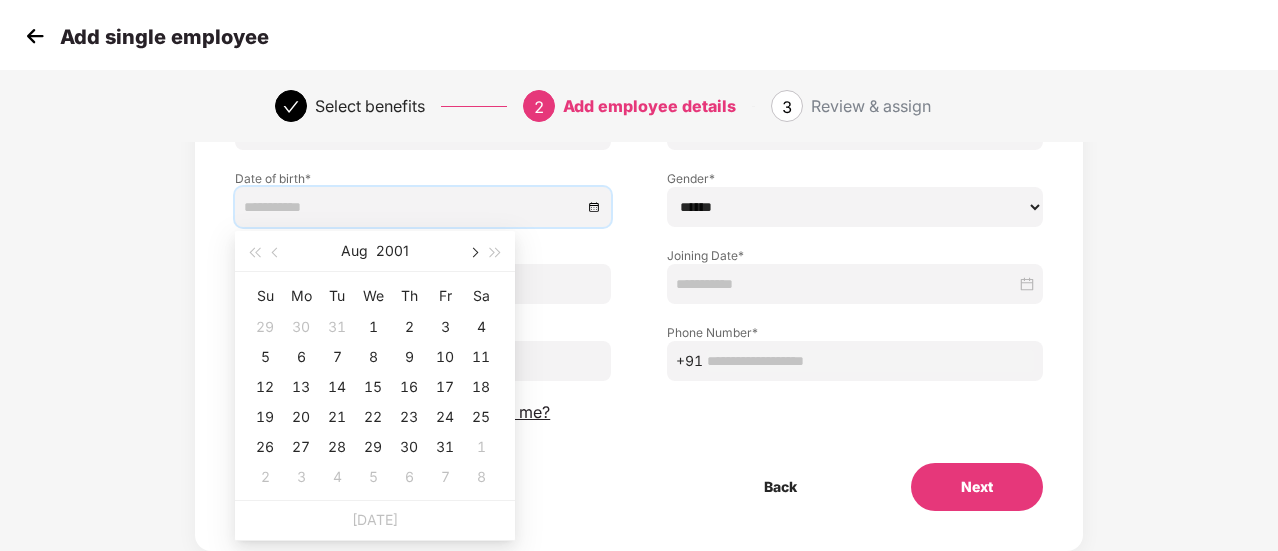 click at bounding box center [473, 253] 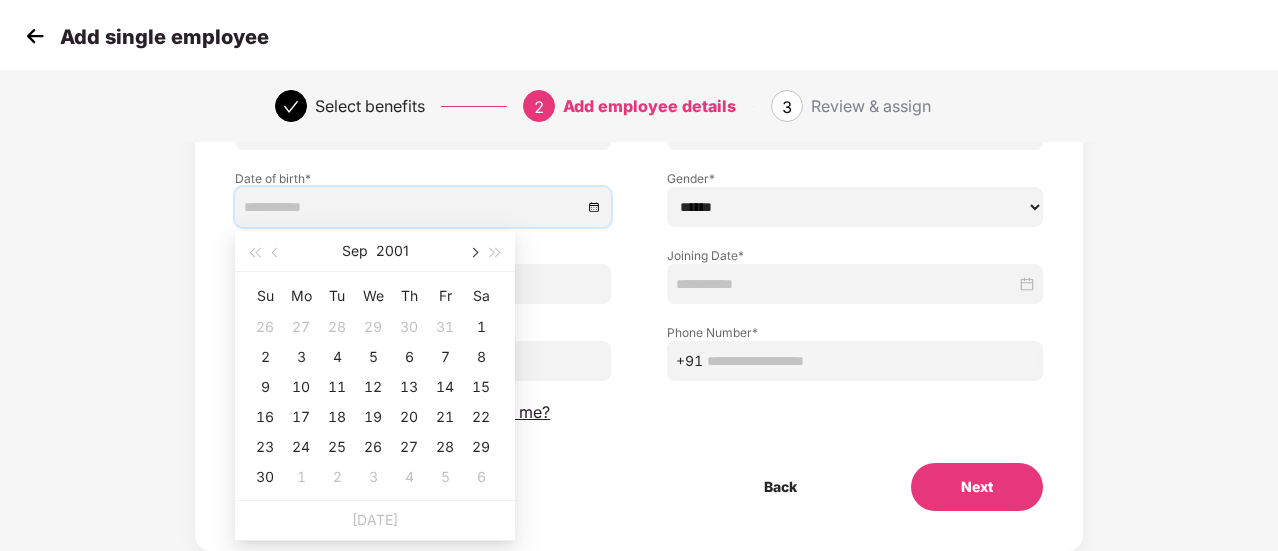 click at bounding box center [473, 253] 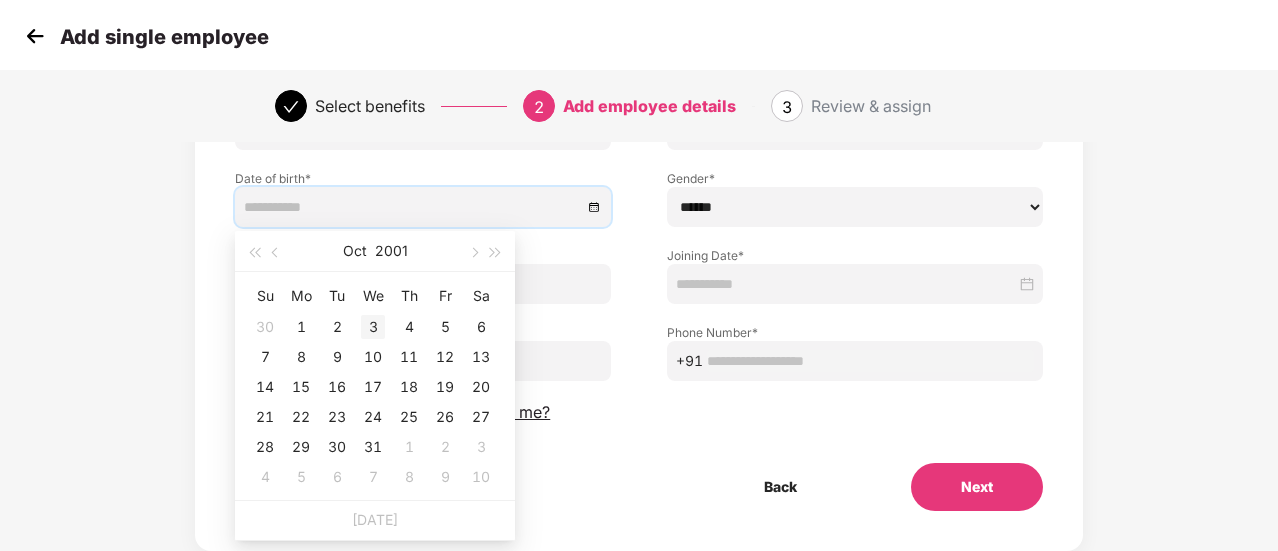 type on "**********" 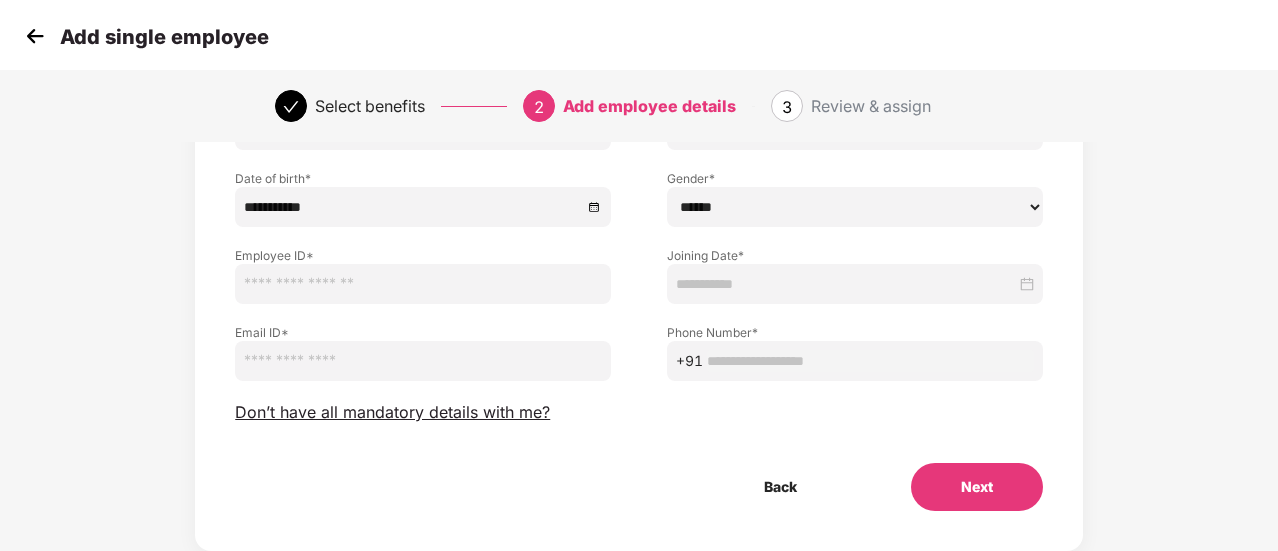 click on "Back Next" at bounding box center [639, 487] 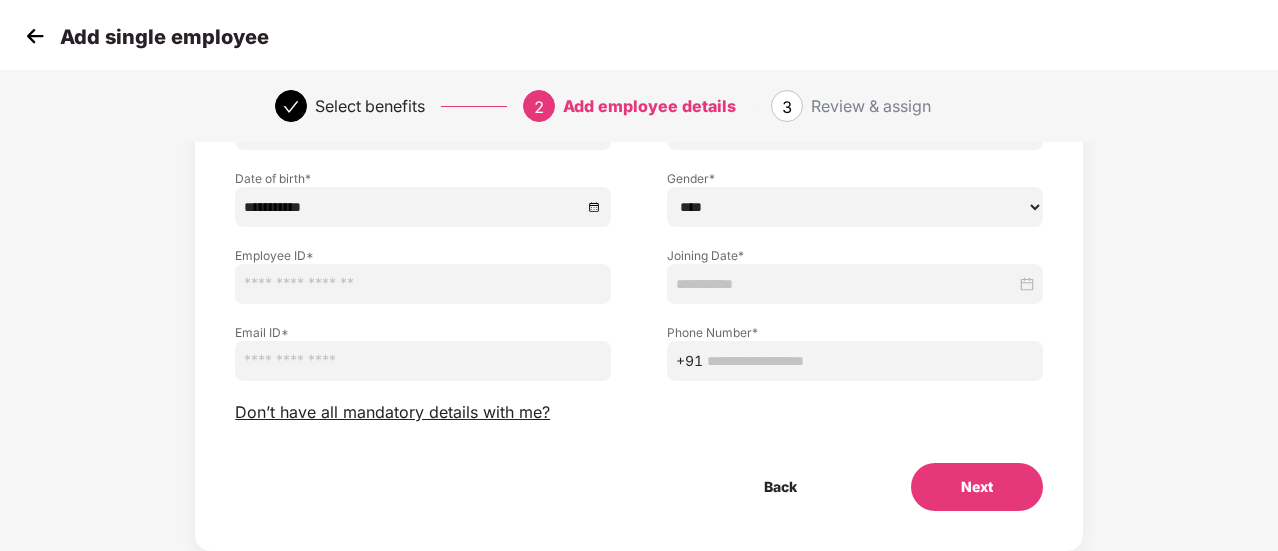 click on "****** **** ******" at bounding box center [855, 207] 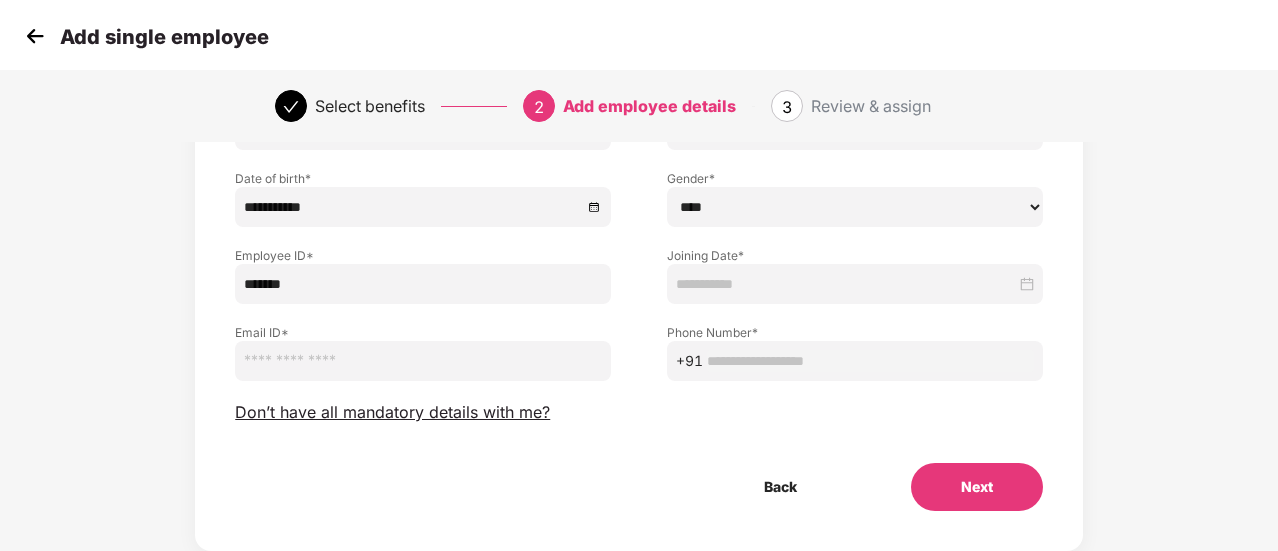 type on "*******" 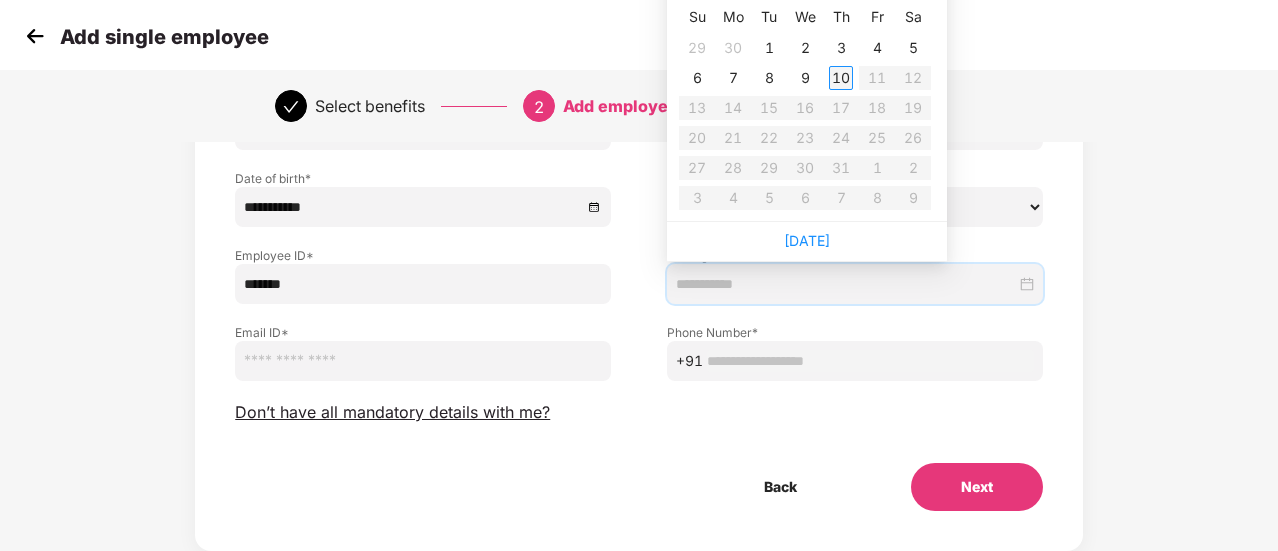 type on "**********" 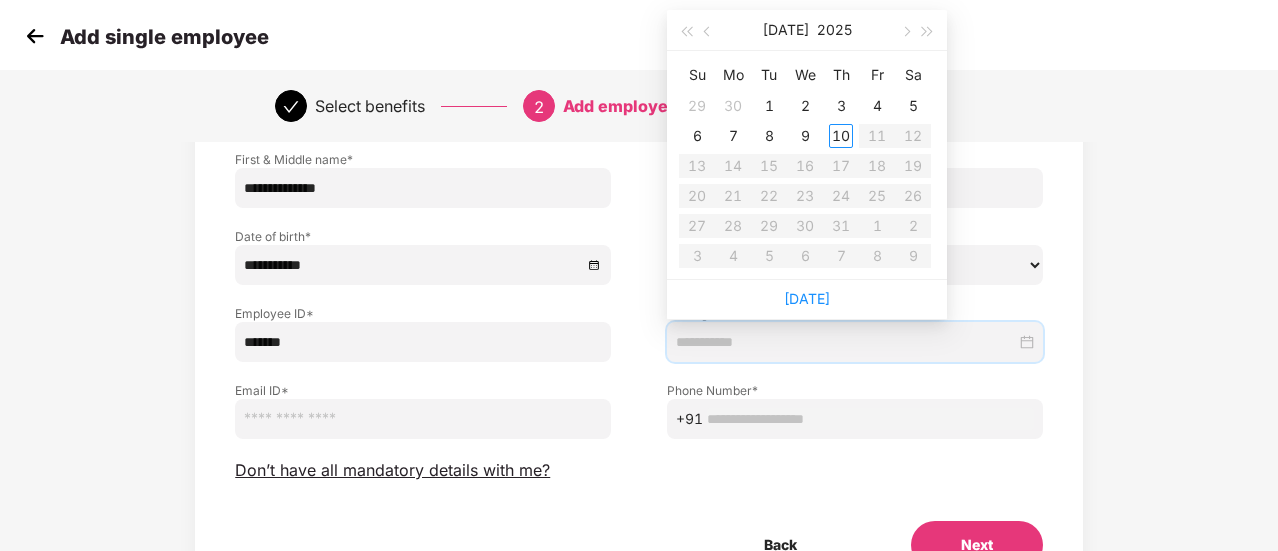 scroll, scrollTop: 100, scrollLeft: 0, axis: vertical 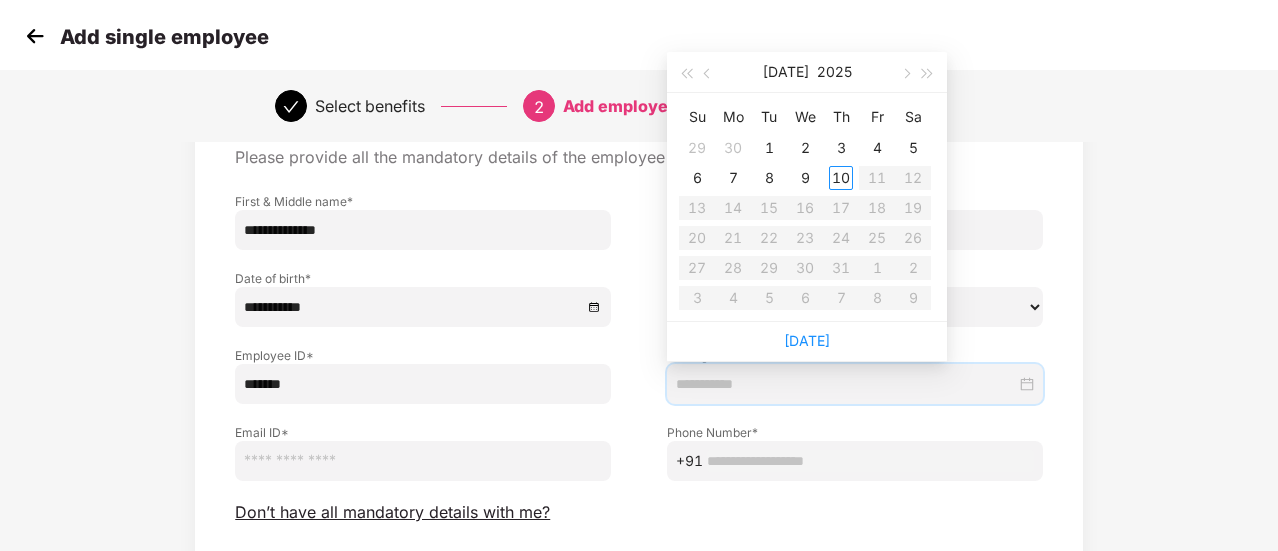 type on "**********" 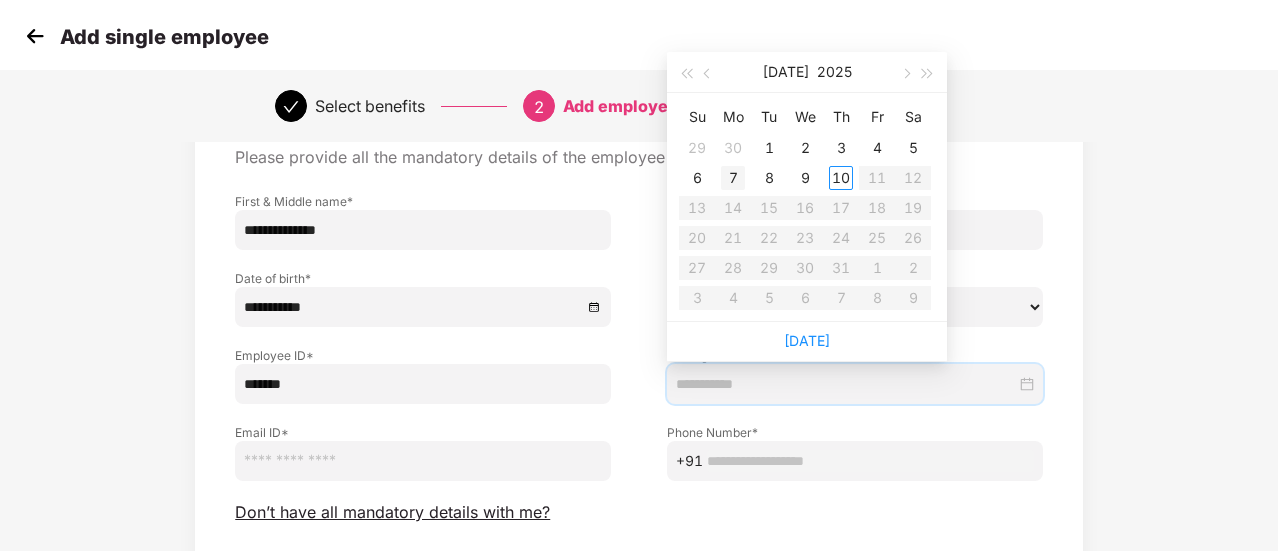 type on "**********" 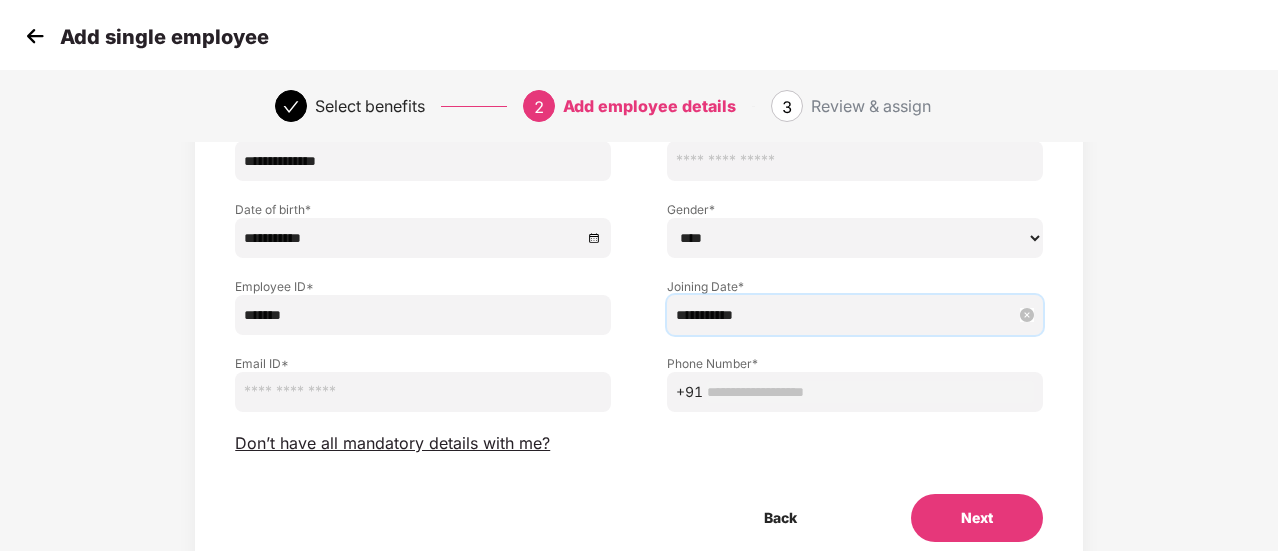 scroll, scrollTop: 250, scrollLeft: 0, axis: vertical 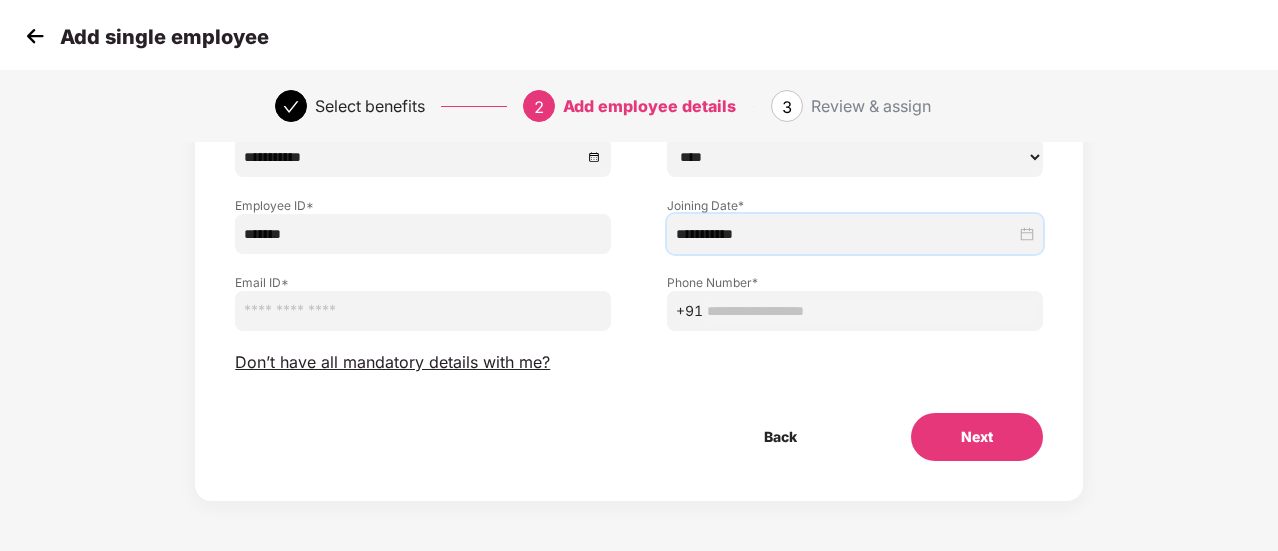 click at bounding box center (423, 311) 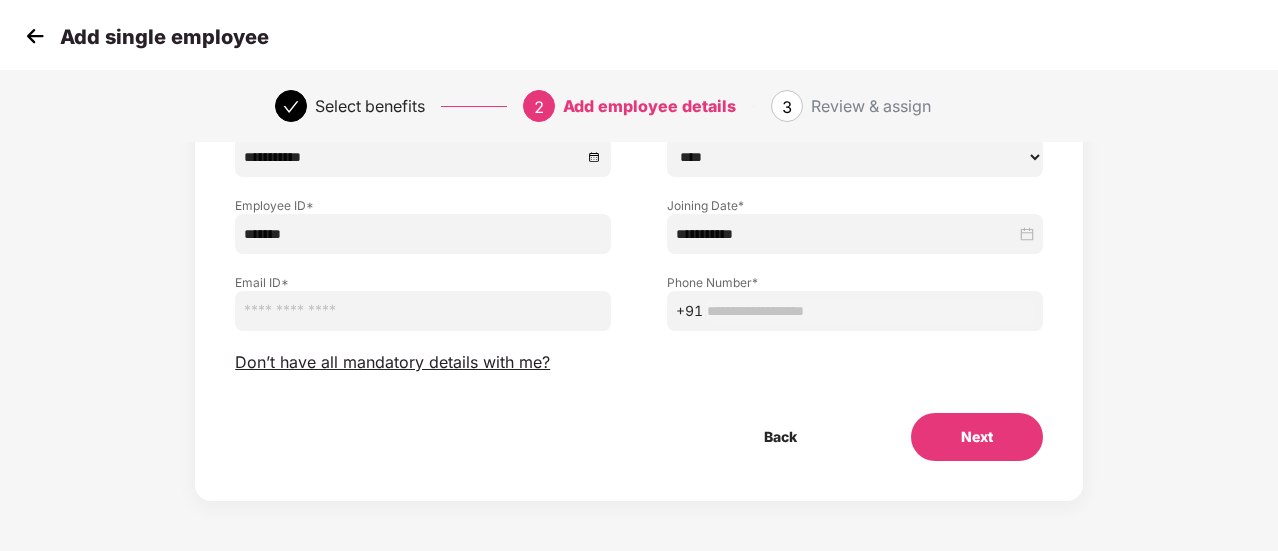 paste on "**********" 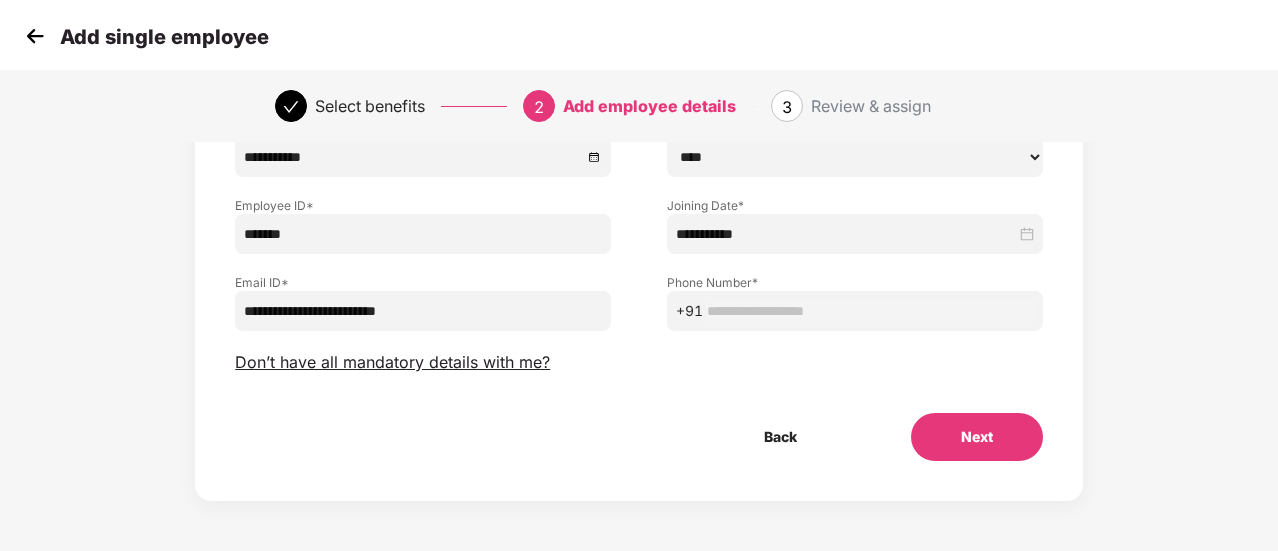 type on "**********" 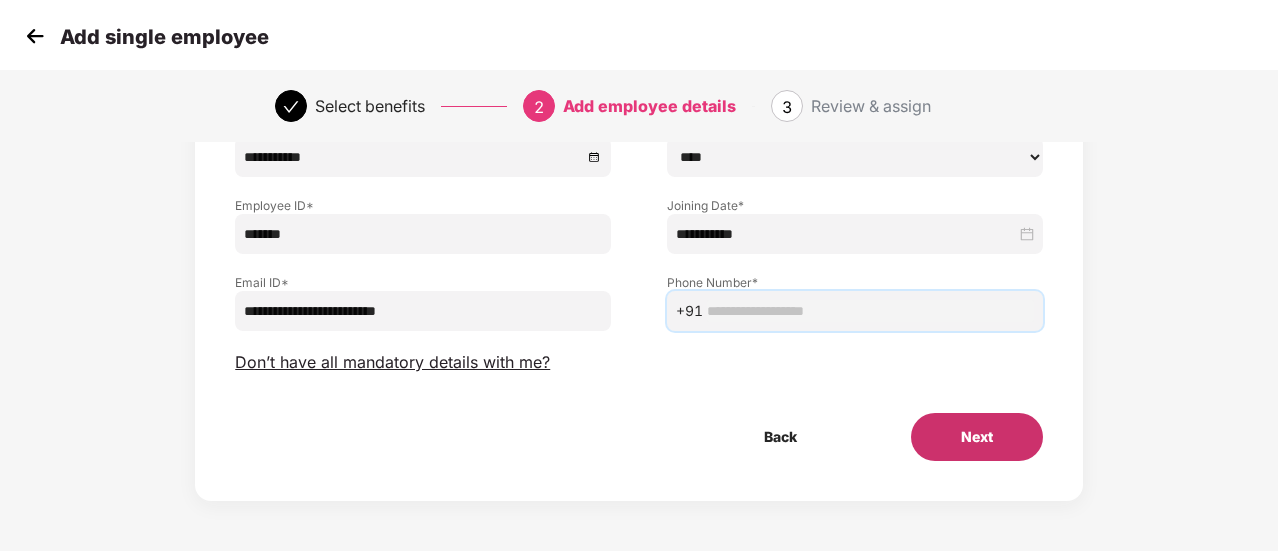paste on "**********" 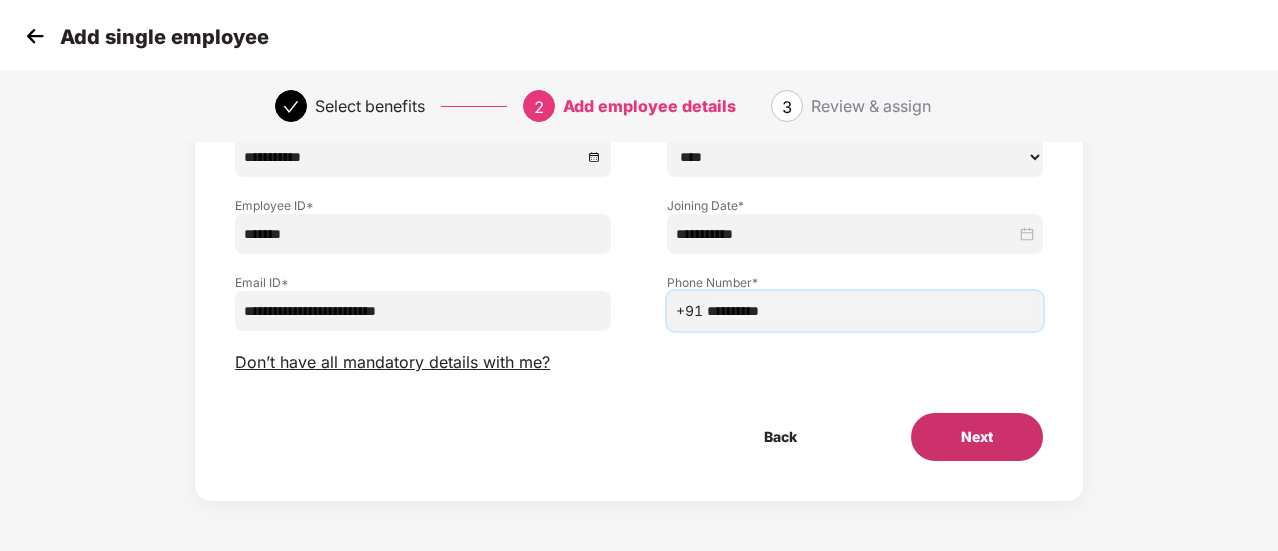 type on "**********" 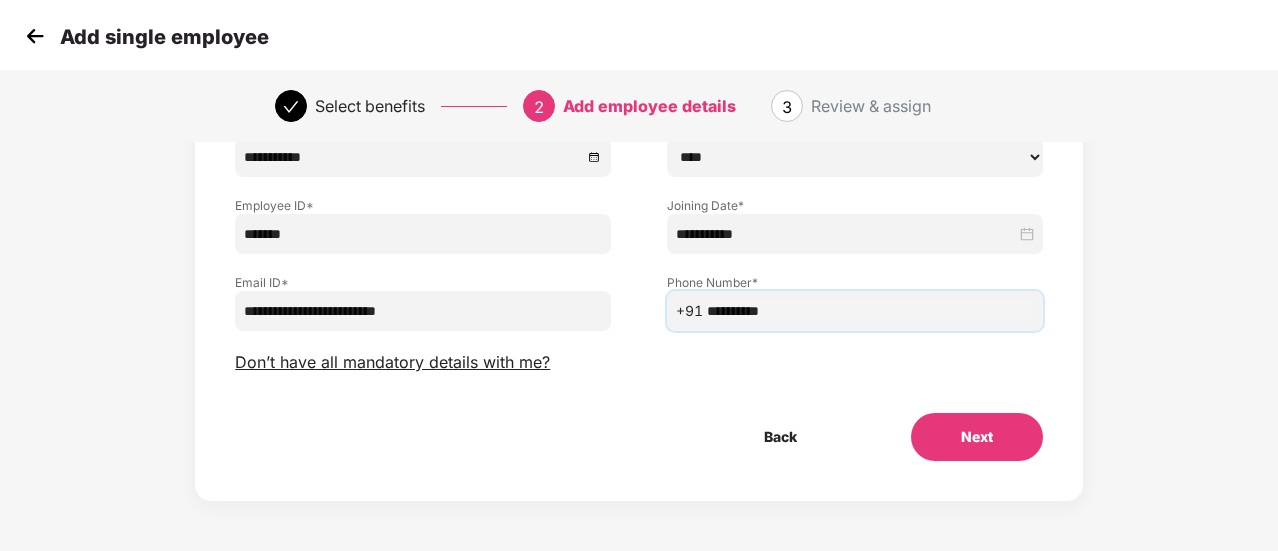 click on "Next" at bounding box center (977, 437) 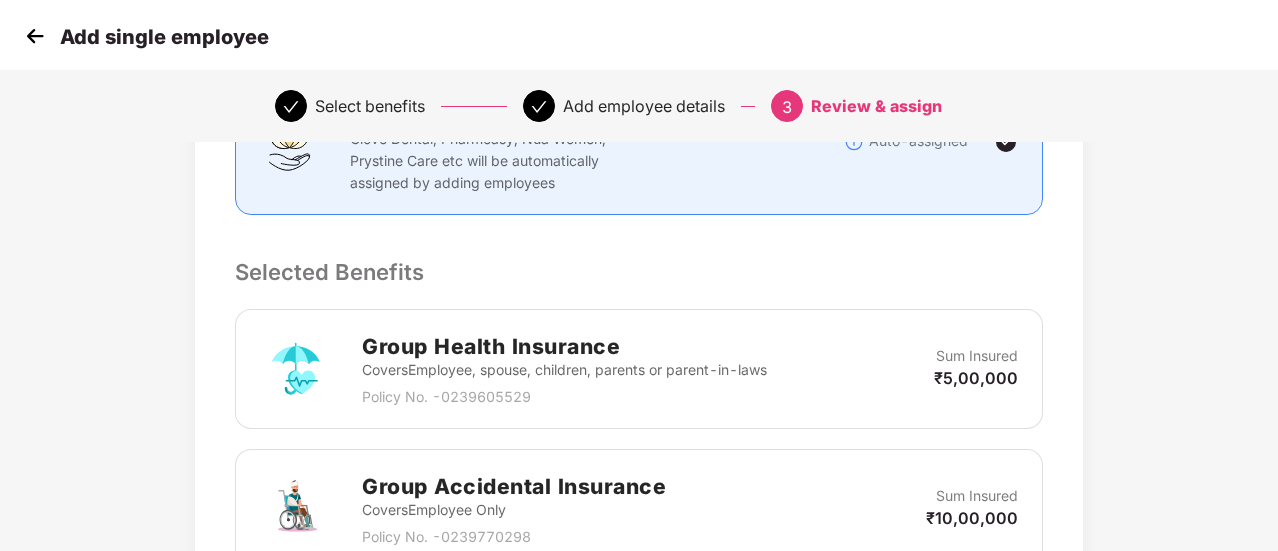 scroll, scrollTop: 700, scrollLeft: 0, axis: vertical 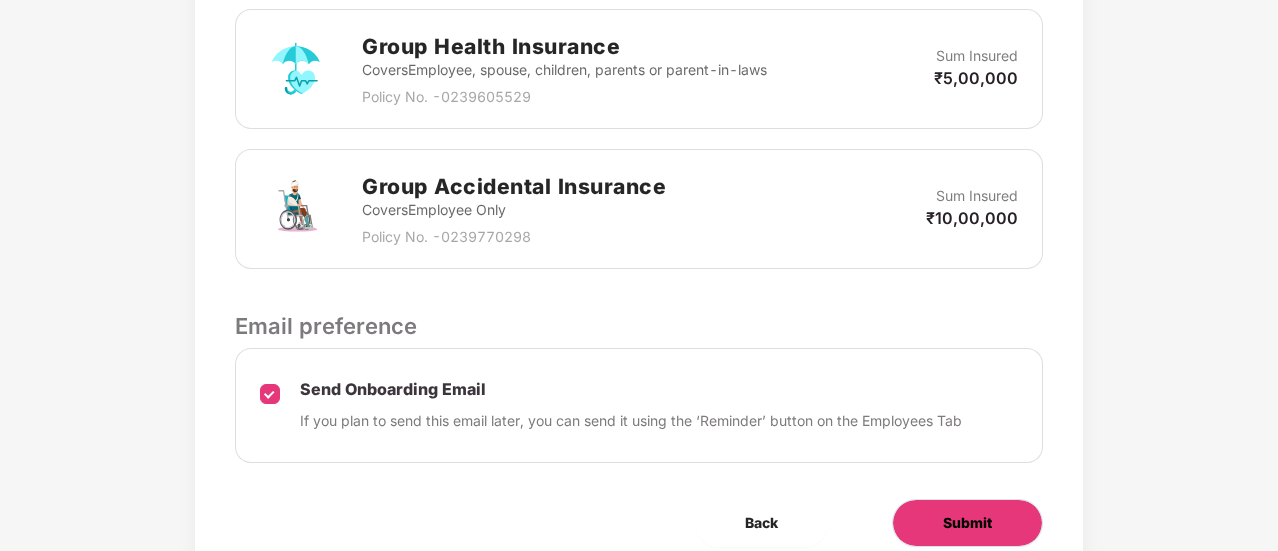 click on "Submit" at bounding box center [967, 523] 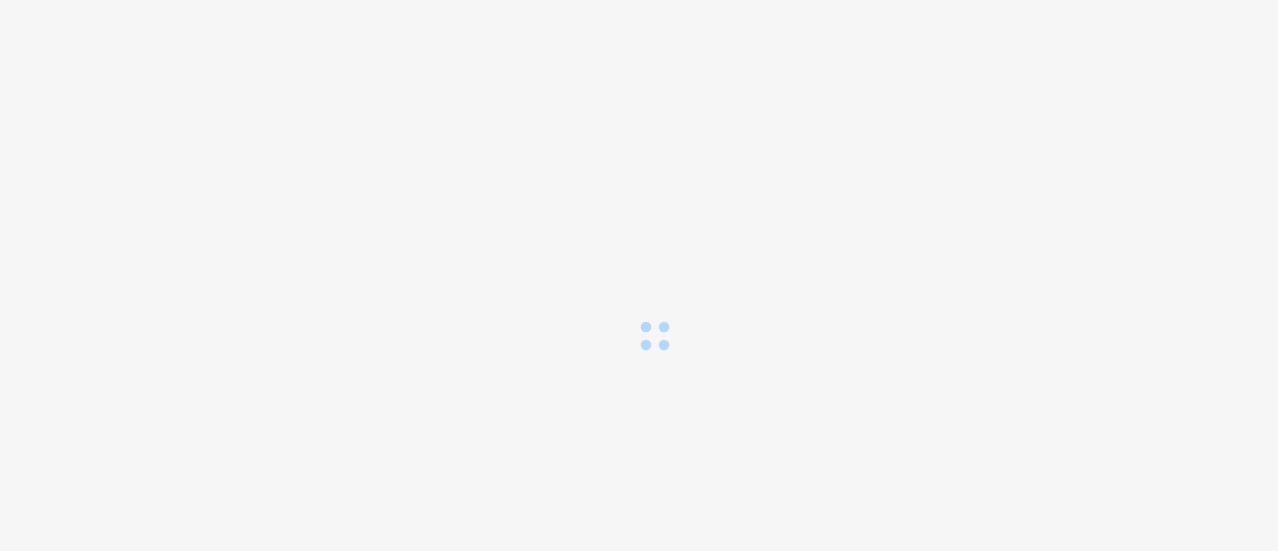 scroll, scrollTop: 0, scrollLeft: 0, axis: both 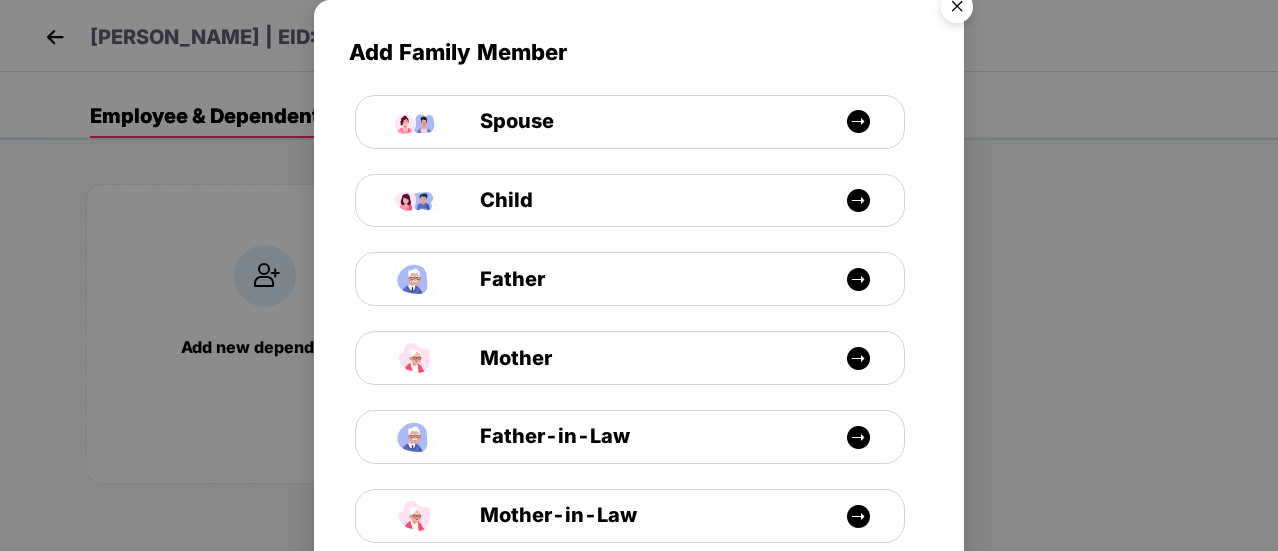 click at bounding box center (957, 10) 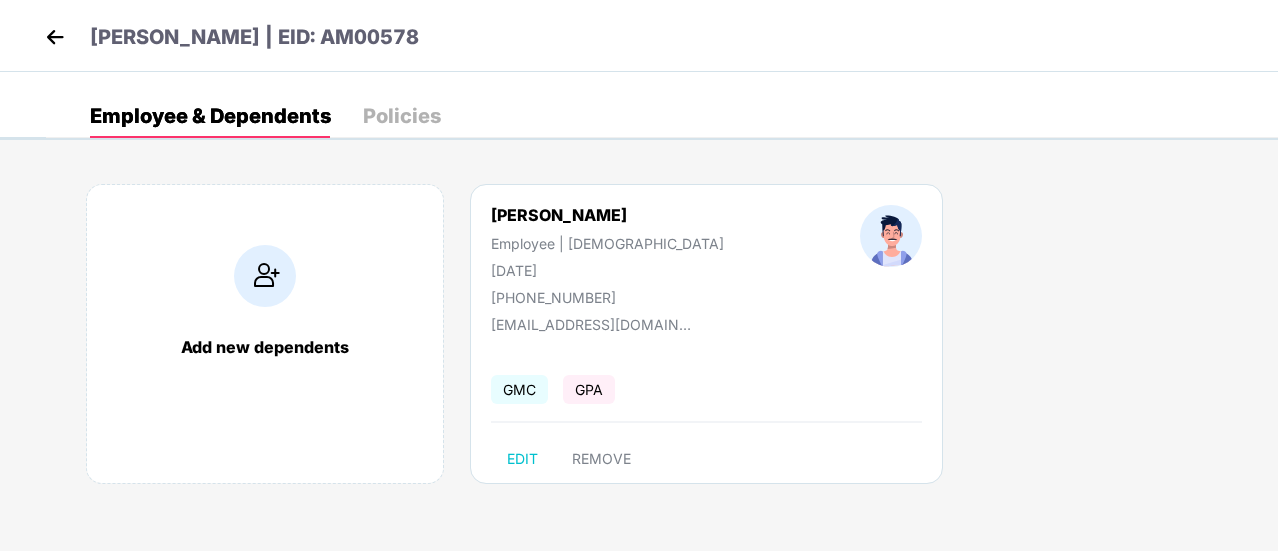 click at bounding box center [55, 37] 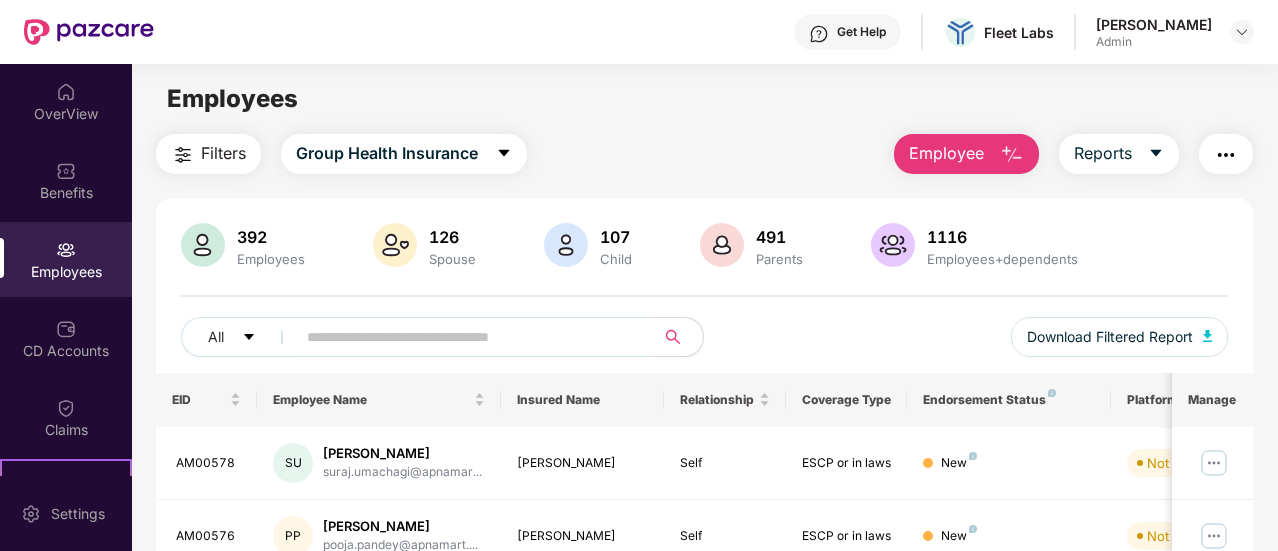 click at bounding box center (467, 337) 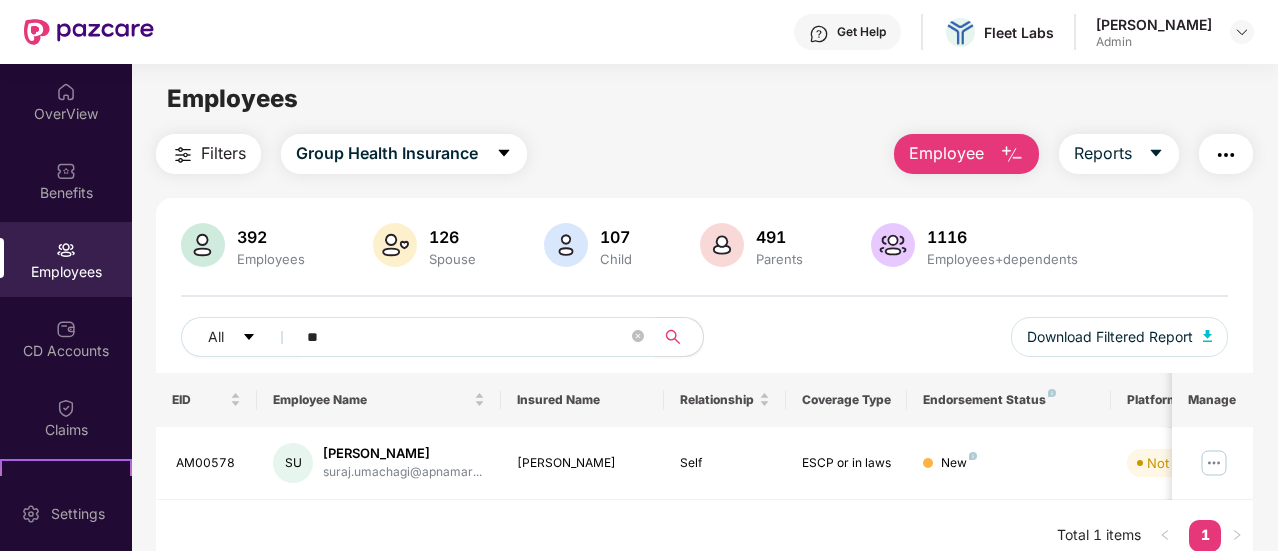 type on "*" 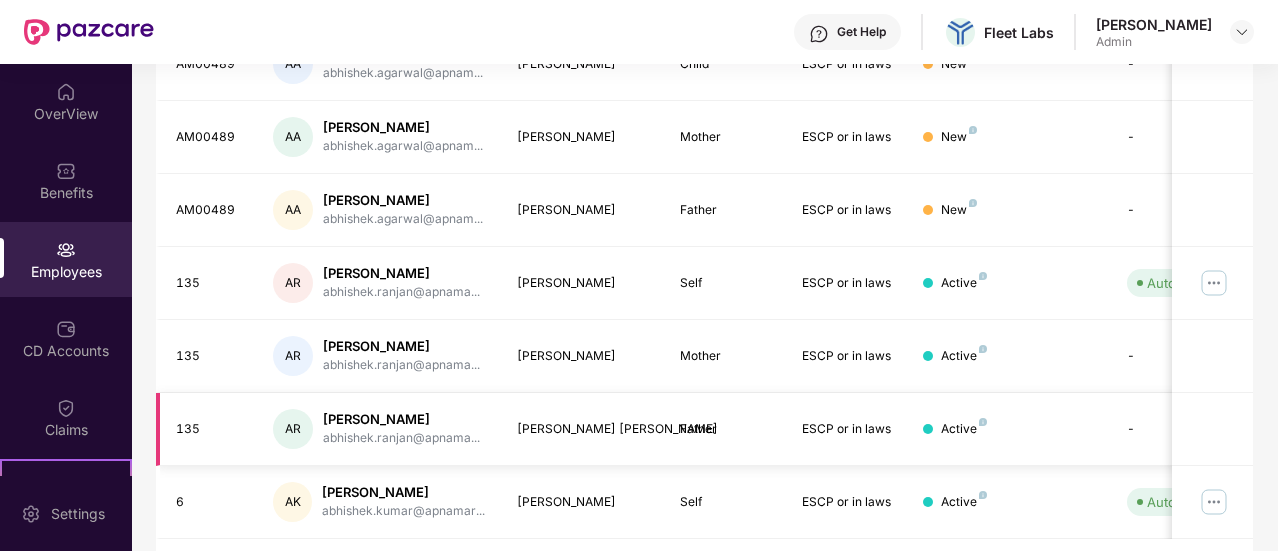 scroll, scrollTop: 673, scrollLeft: 0, axis: vertical 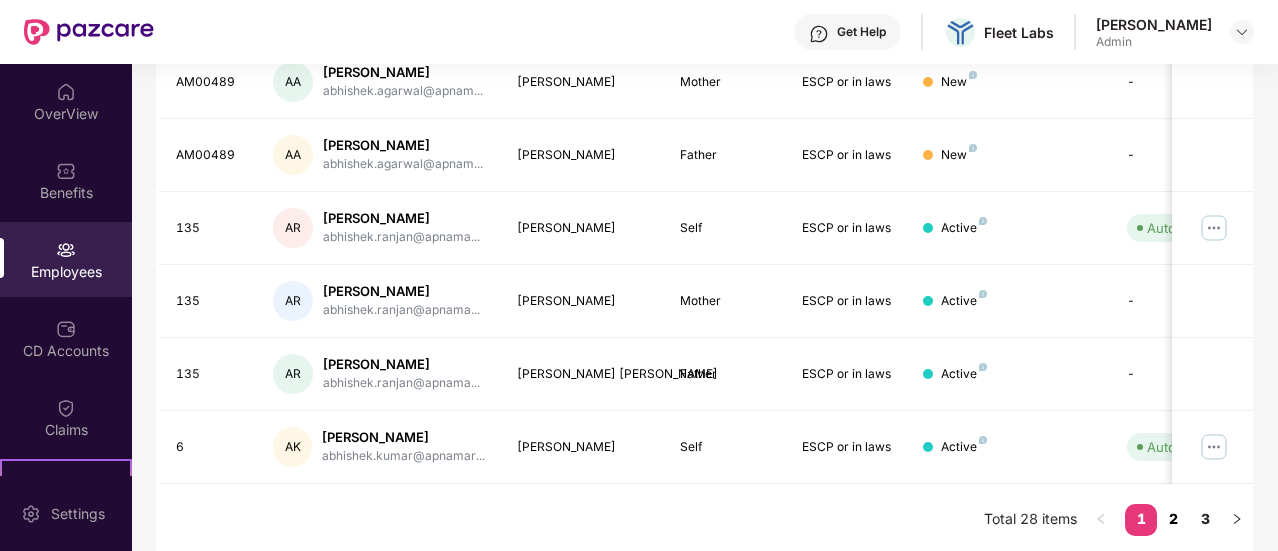 type on "********" 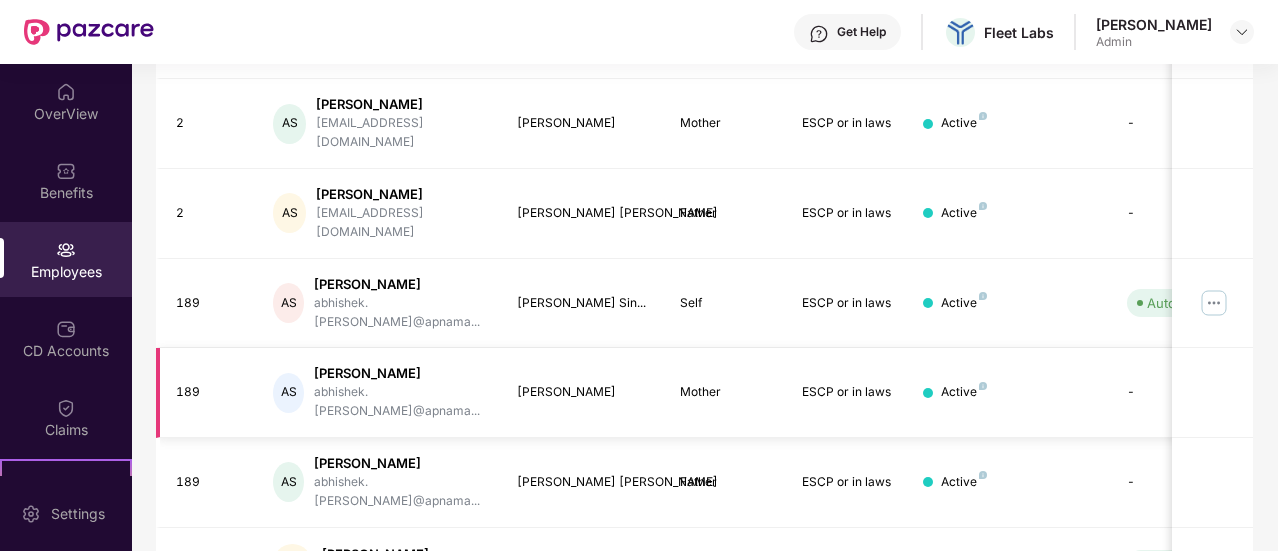 scroll, scrollTop: 573, scrollLeft: 0, axis: vertical 